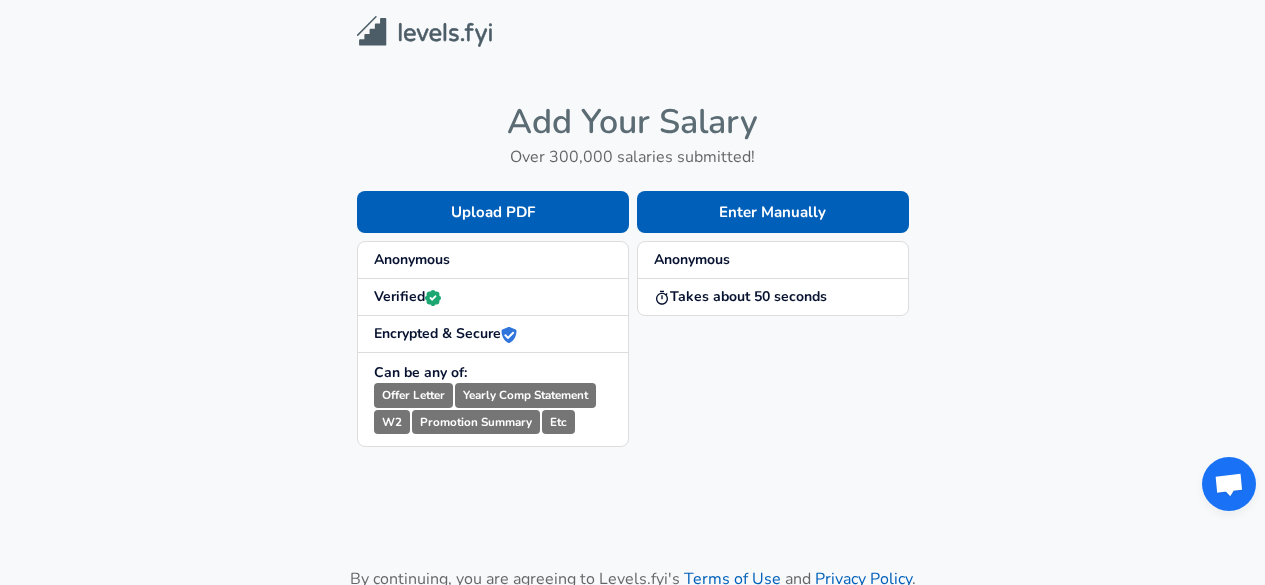 scroll, scrollTop: 0, scrollLeft: 0, axis: both 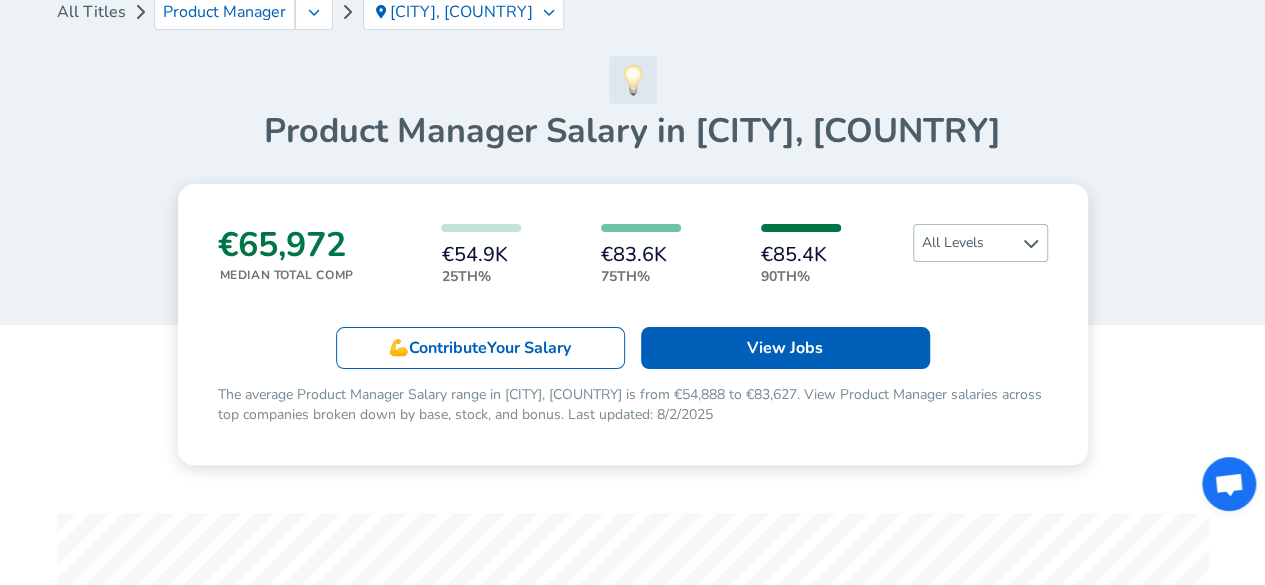 click on "All Levels" at bounding box center [980, 243] 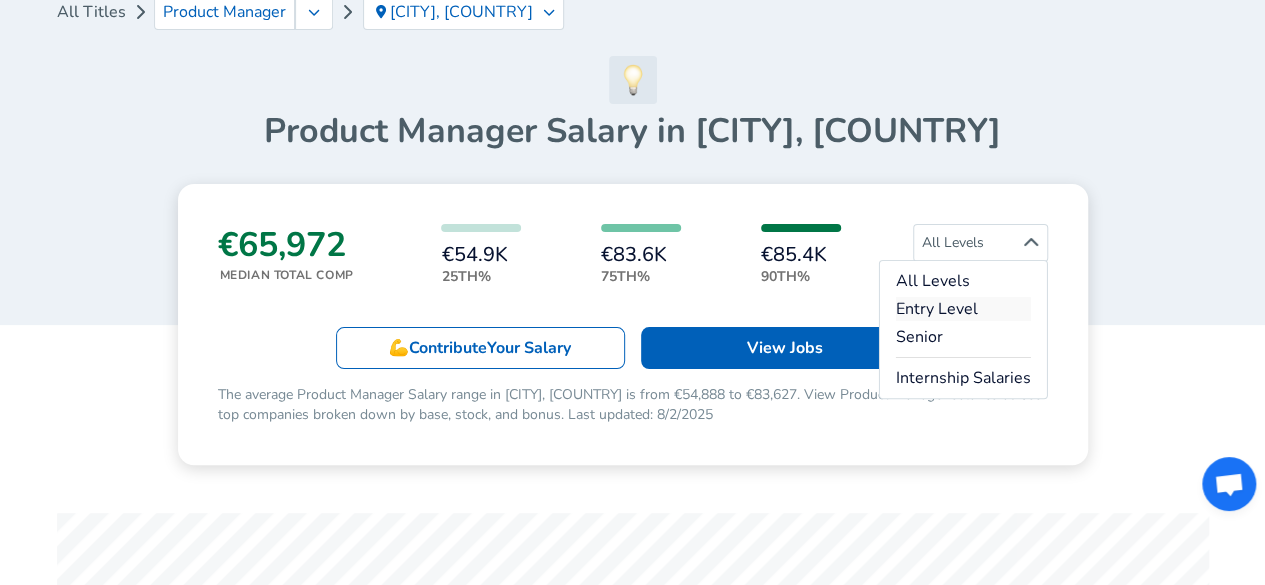 click on "Entry Level" at bounding box center [963, 309] 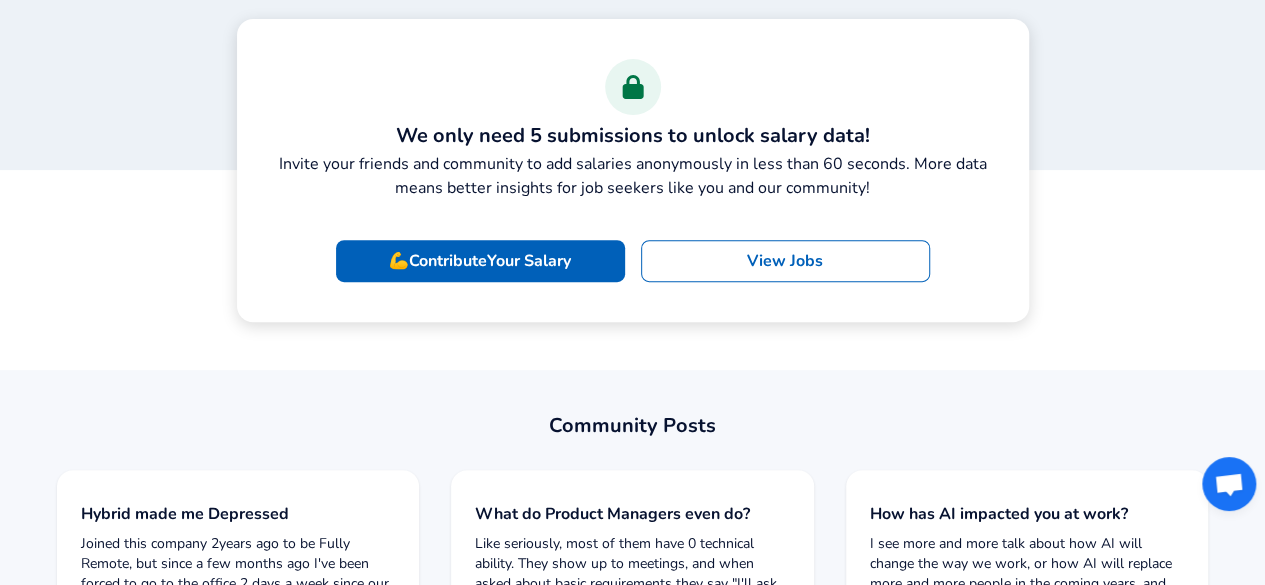 scroll, scrollTop: 235, scrollLeft: 0, axis: vertical 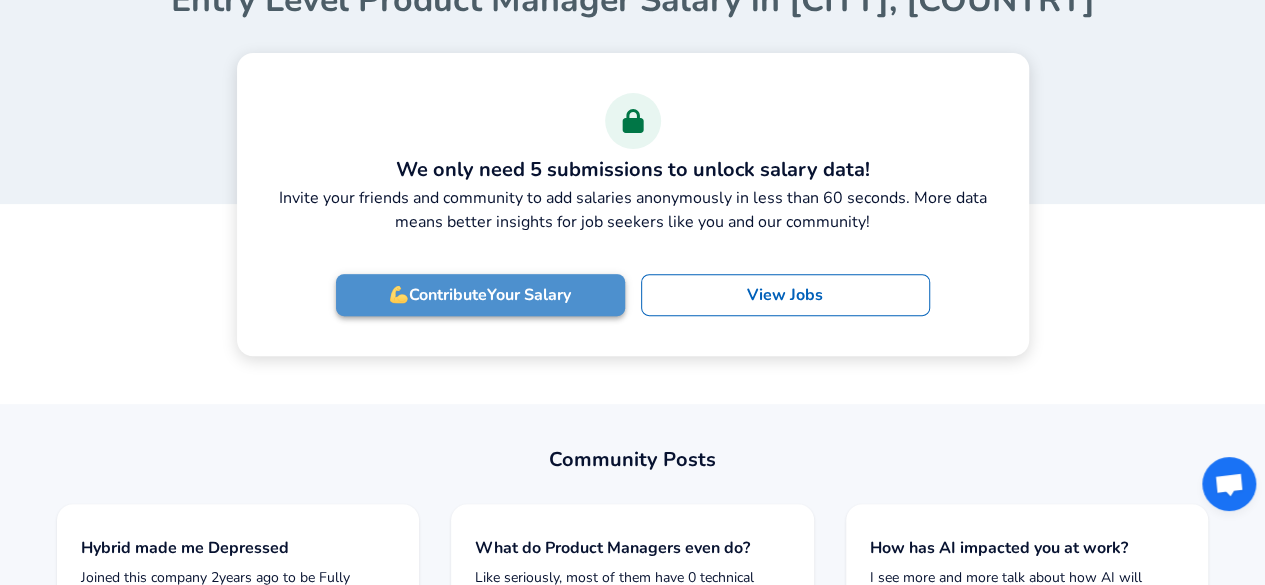 click on "Your Salary" at bounding box center [529, 295] 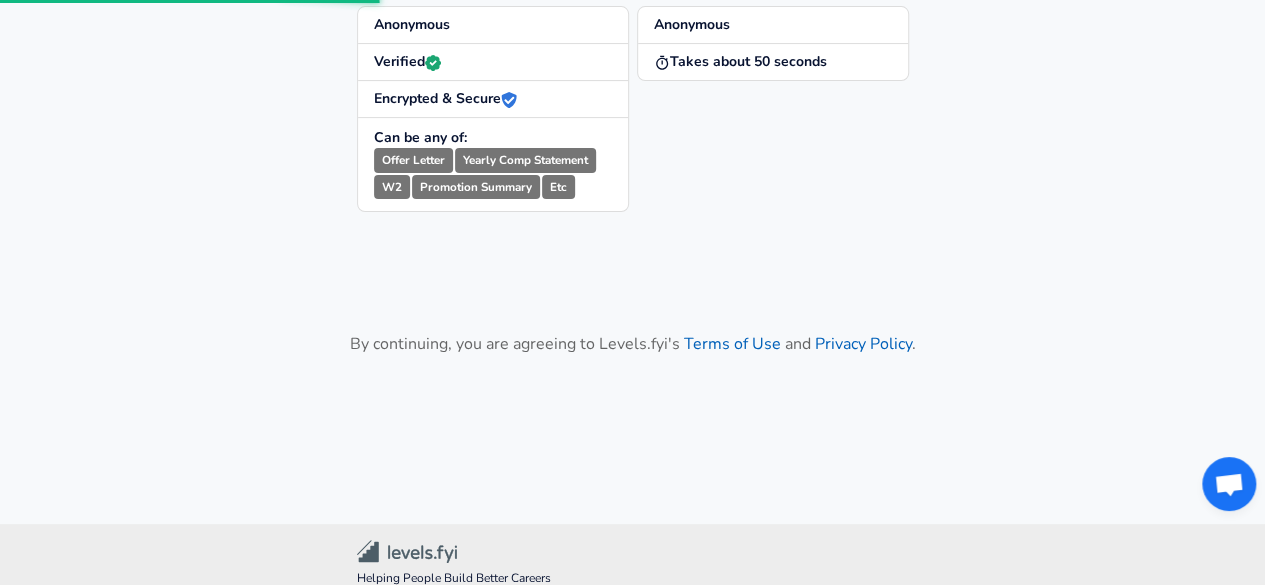 scroll, scrollTop: 0, scrollLeft: 0, axis: both 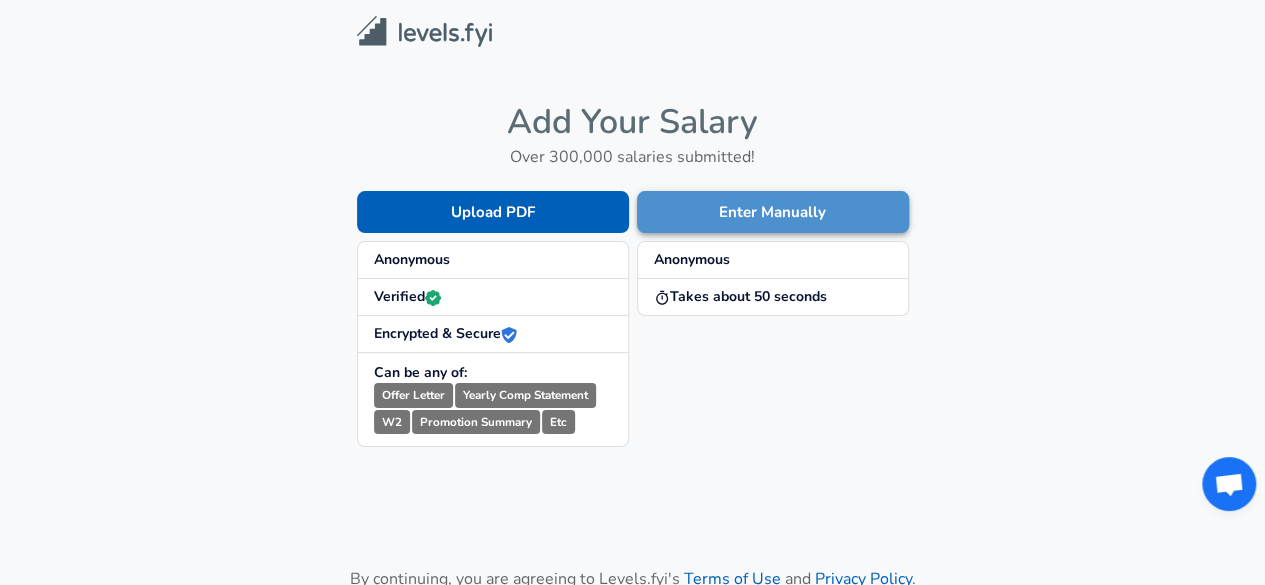 click on "Enter Manually" at bounding box center [773, 212] 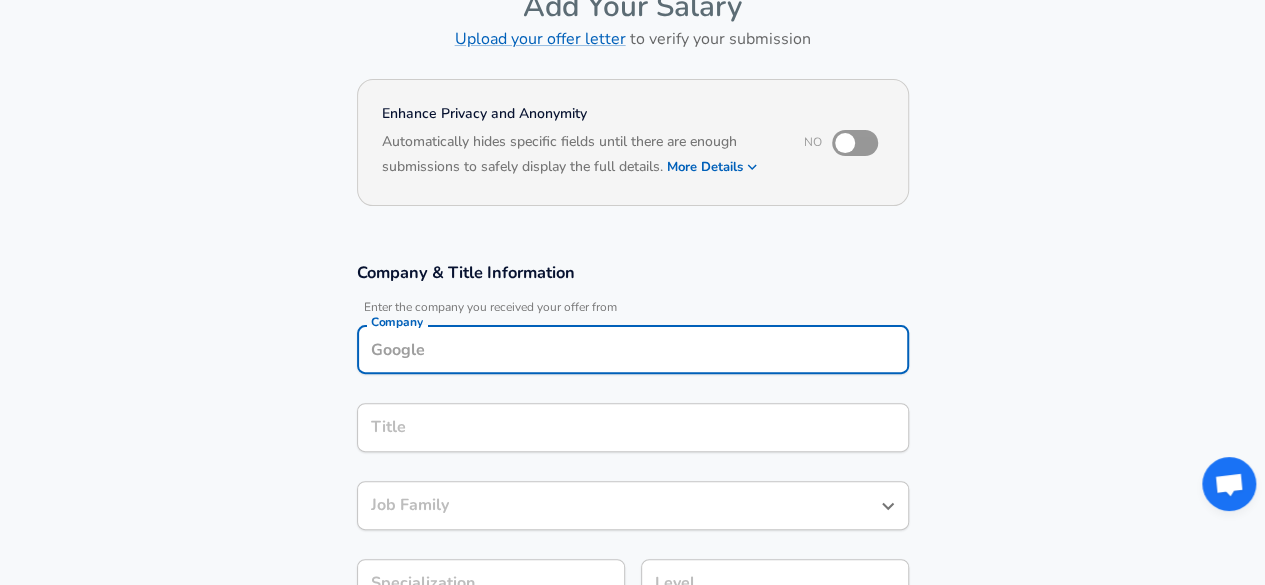 scroll, scrollTop: 138, scrollLeft: 0, axis: vertical 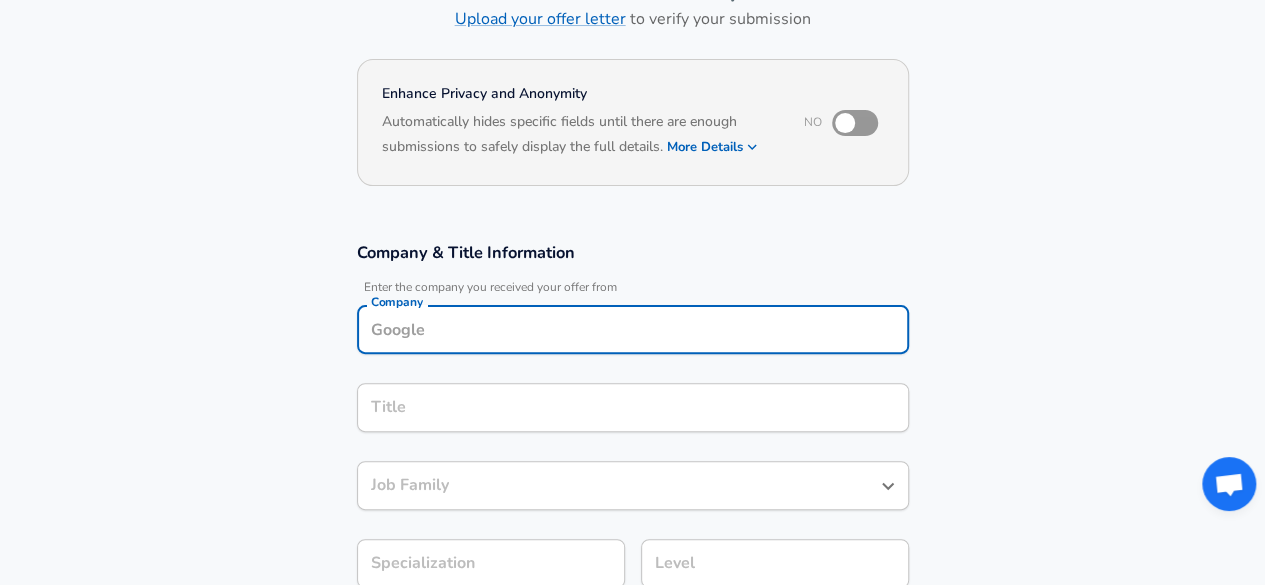click on "Company" at bounding box center (633, 329) 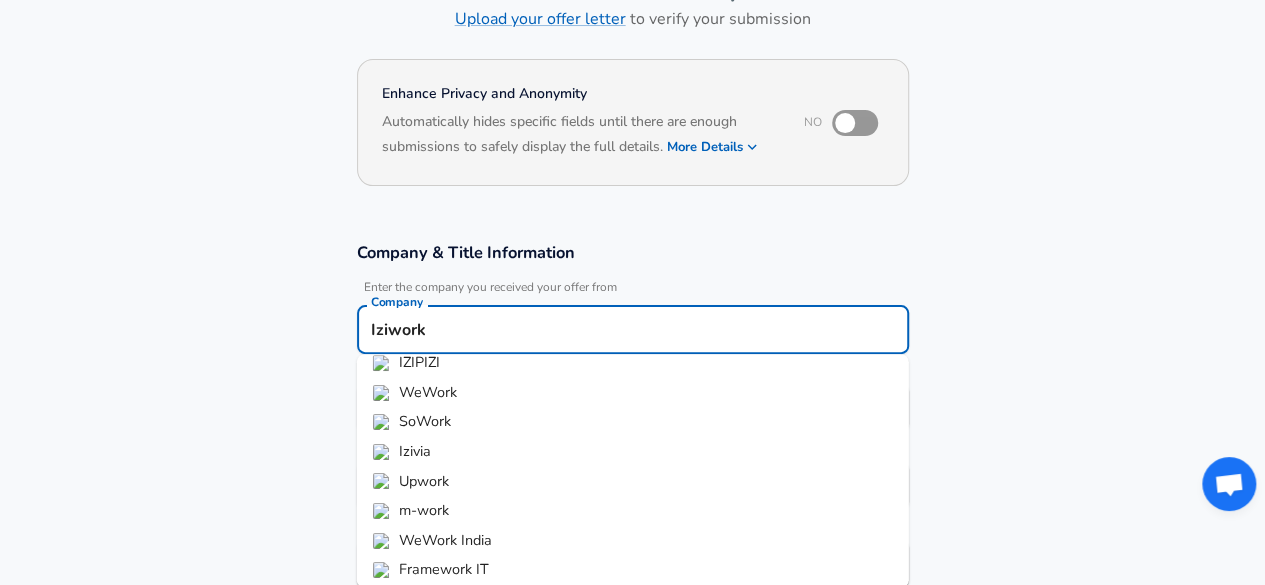scroll, scrollTop: 107, scrollLeft: 0, axis: vertical 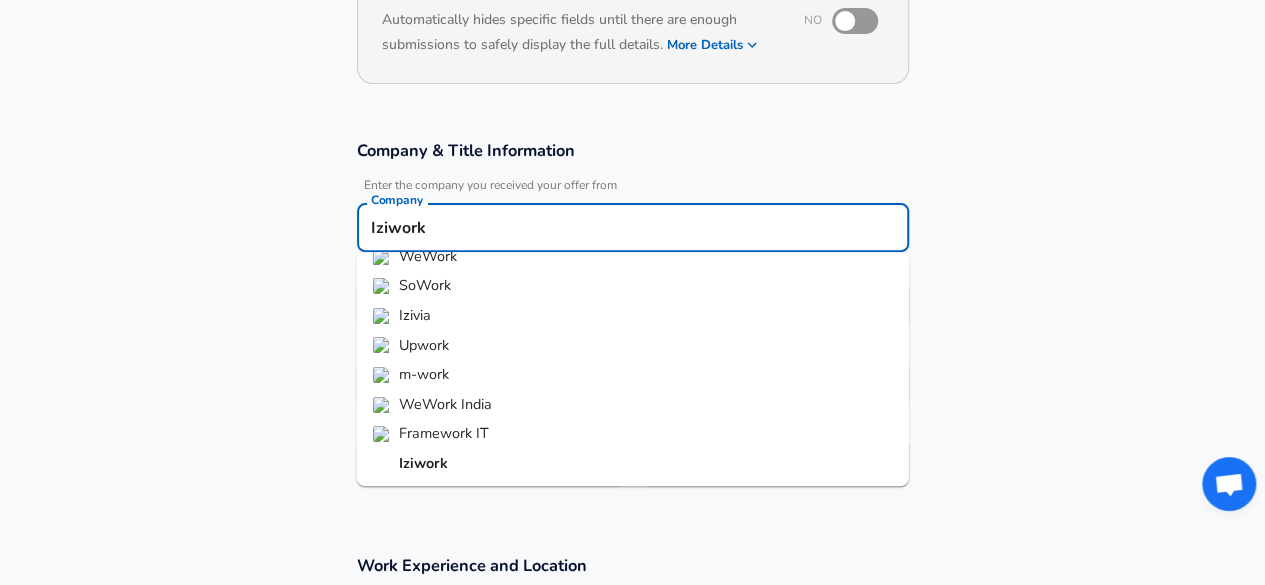 click on "Iziwork" at bounding box center [423, 463] 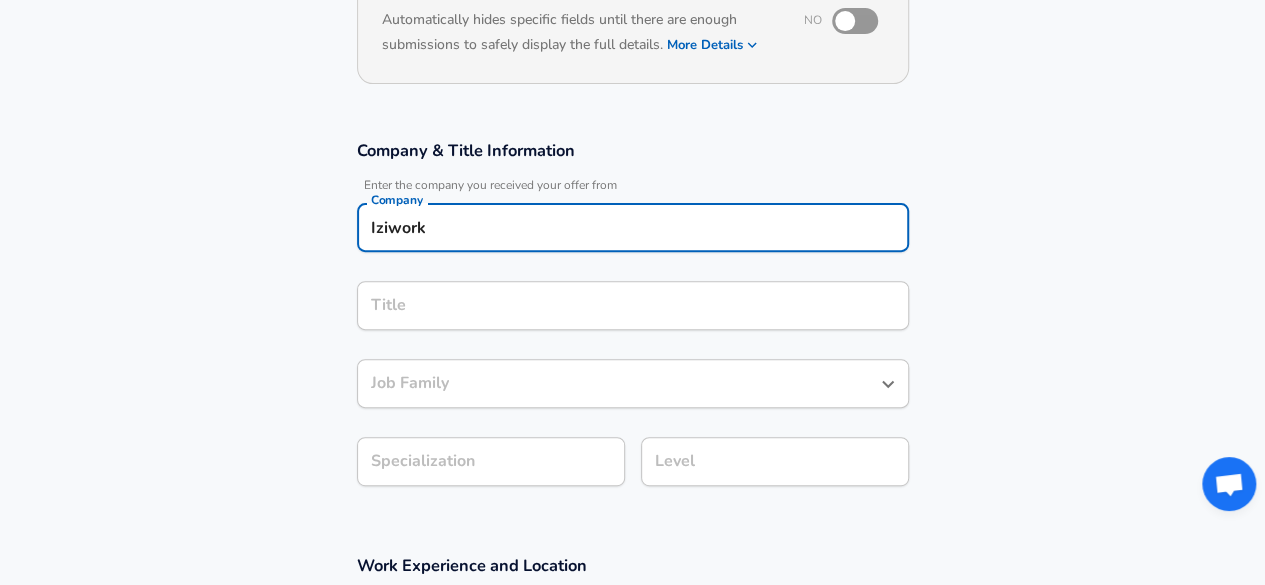 type on "Iziwork" 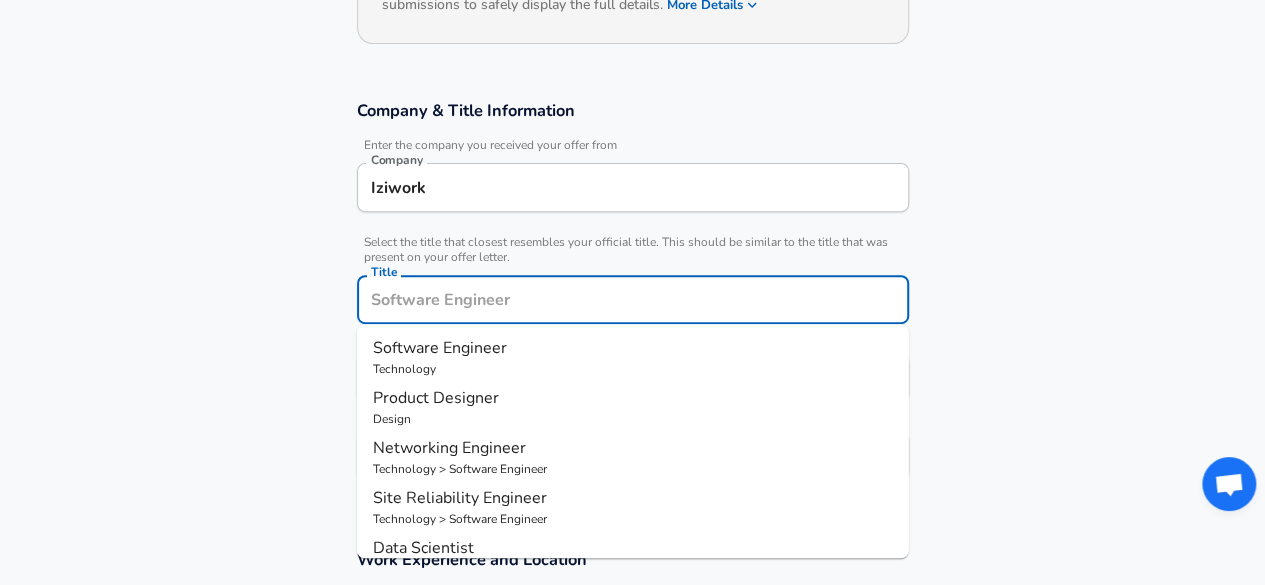 click on "Title" at bounding box center [633, 299] 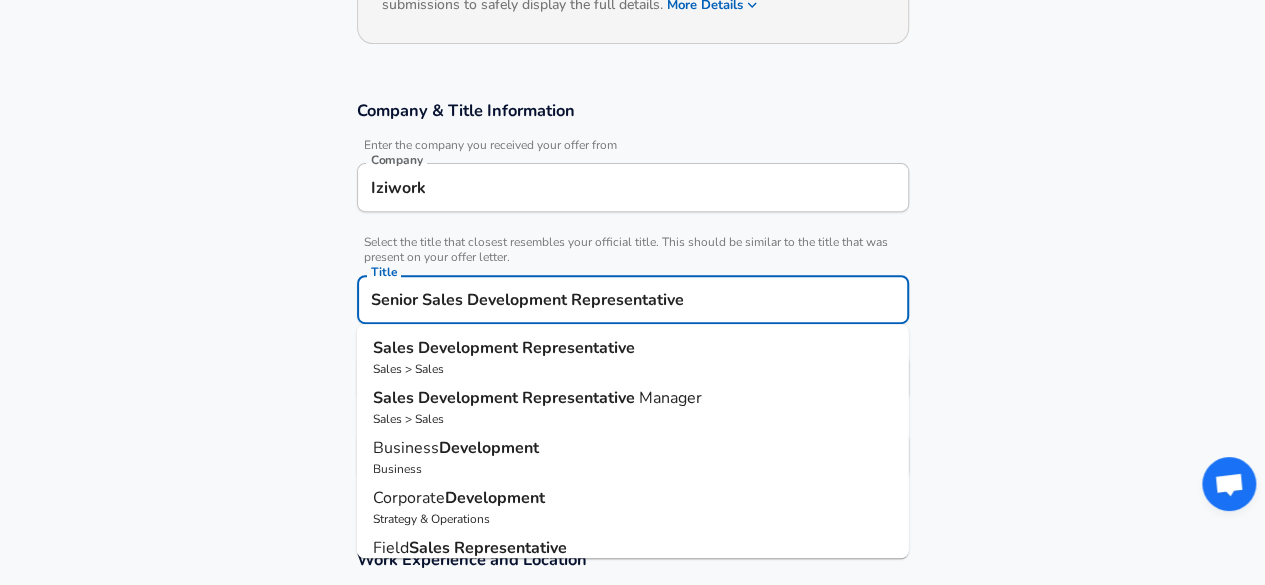 click on "Development" at bounding box center [470, 348] 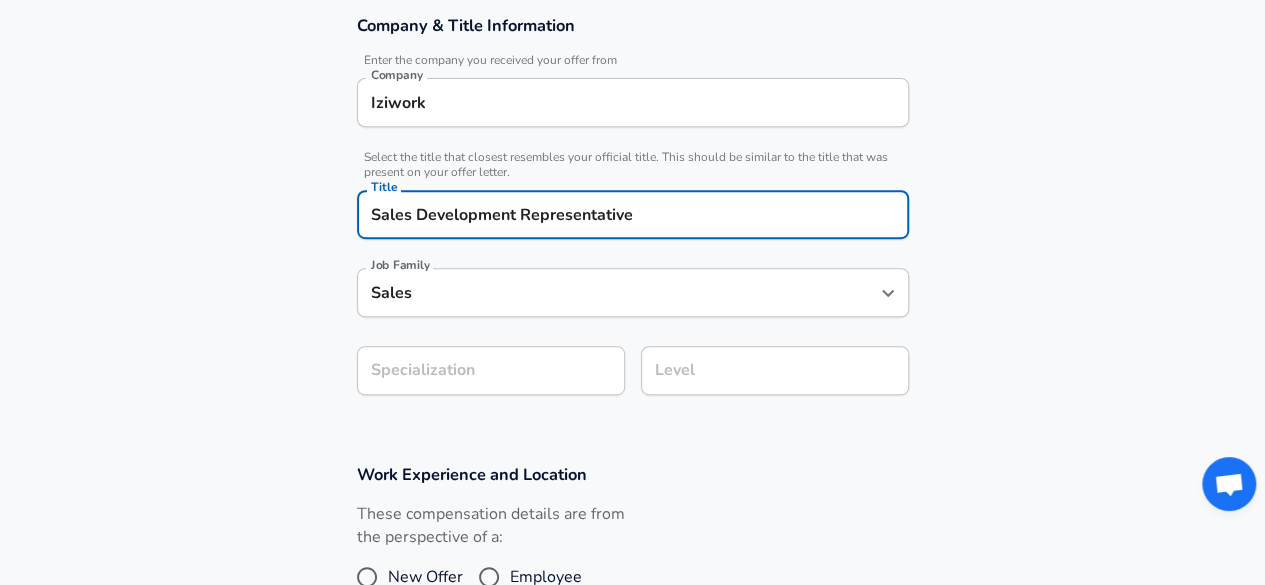 type on "Sales Development Representative" 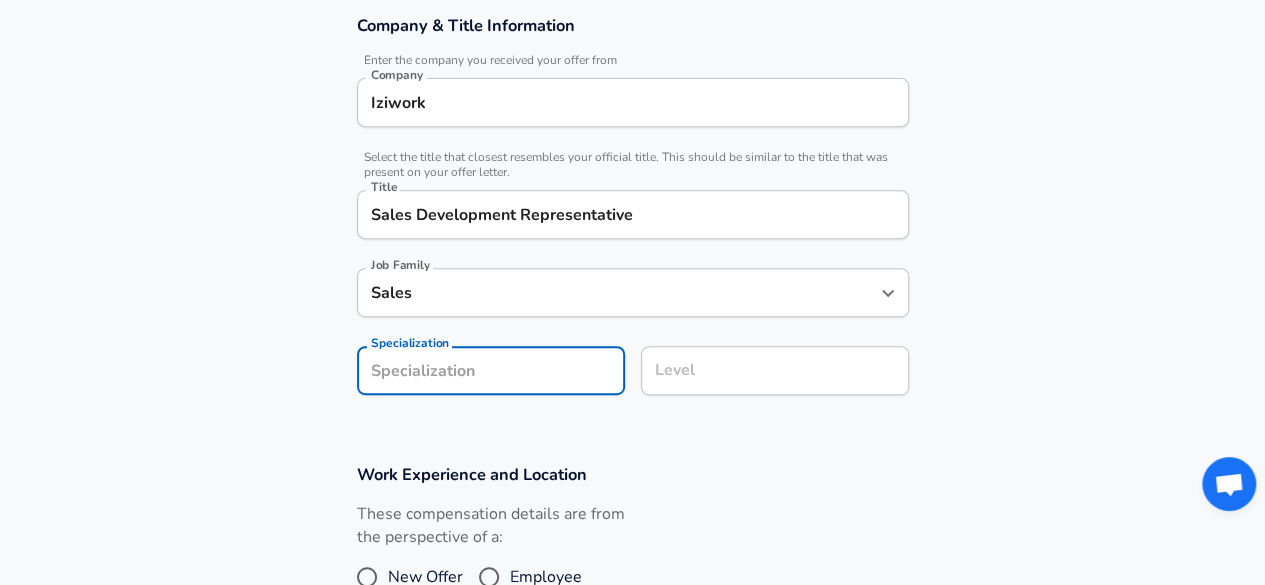 scroll, scrollTop: 425, scrollLeft: 0, axis: vertical 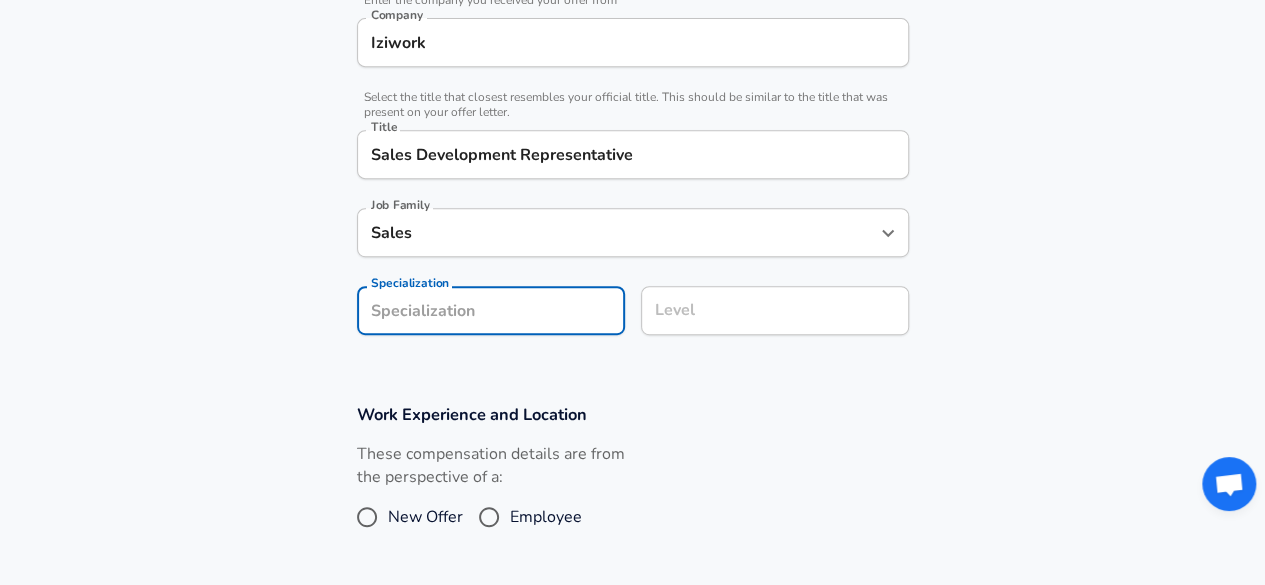 click on "Company & Title Information Enter the company you received your offer from Company Iziwork Company Select the title that closest resembles your official title. This should be similar to the title that was present on your offer letter. Title Sales Development Representative Title Job Family Sales Job Family Specialization Specialization Level Level" at bounding box center [632, 155] 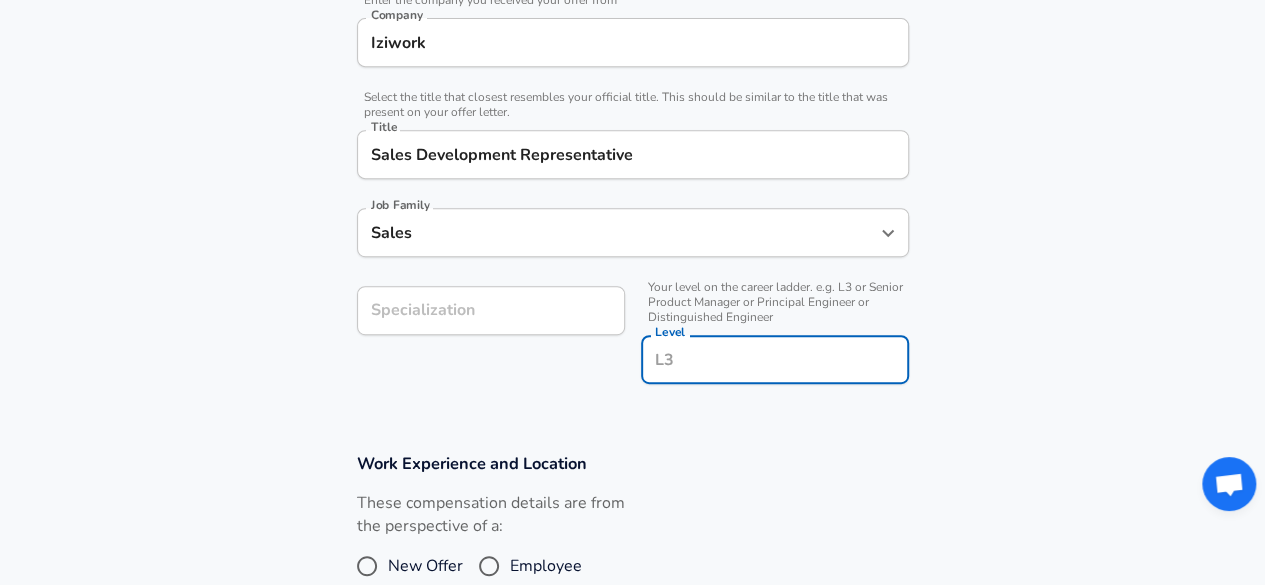 scroll, scrollTop: 465, scrollLeft: 0, axis: vertical 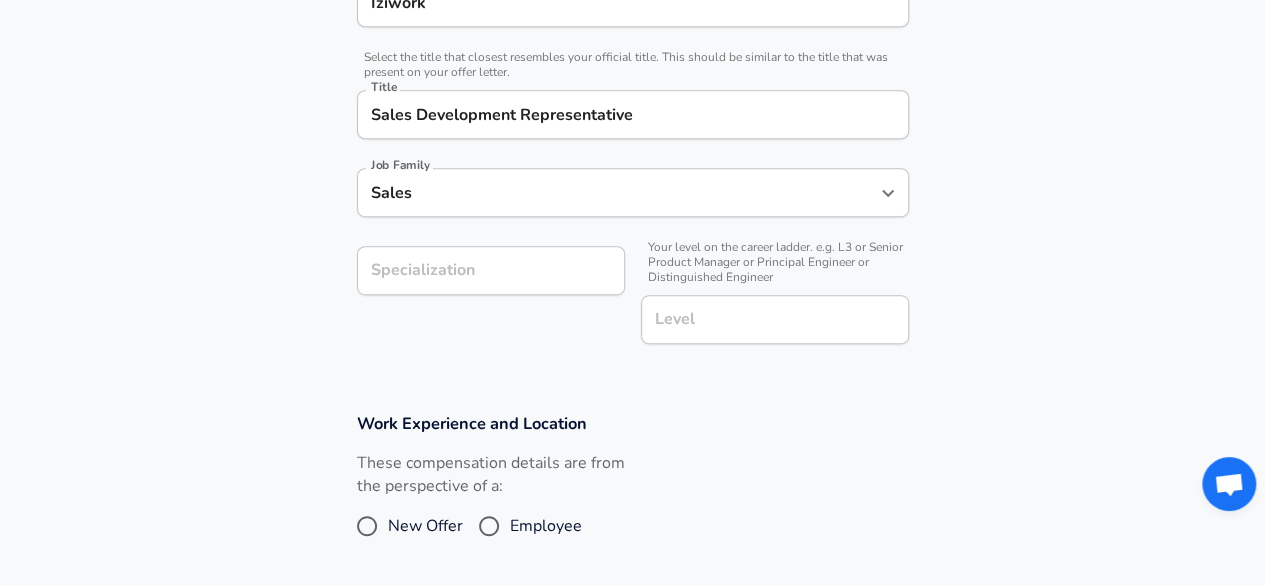 click on "Work Experience and Location These compensation details are from the perspective of a: New Offer Employee" at bounding box center [632, 489] 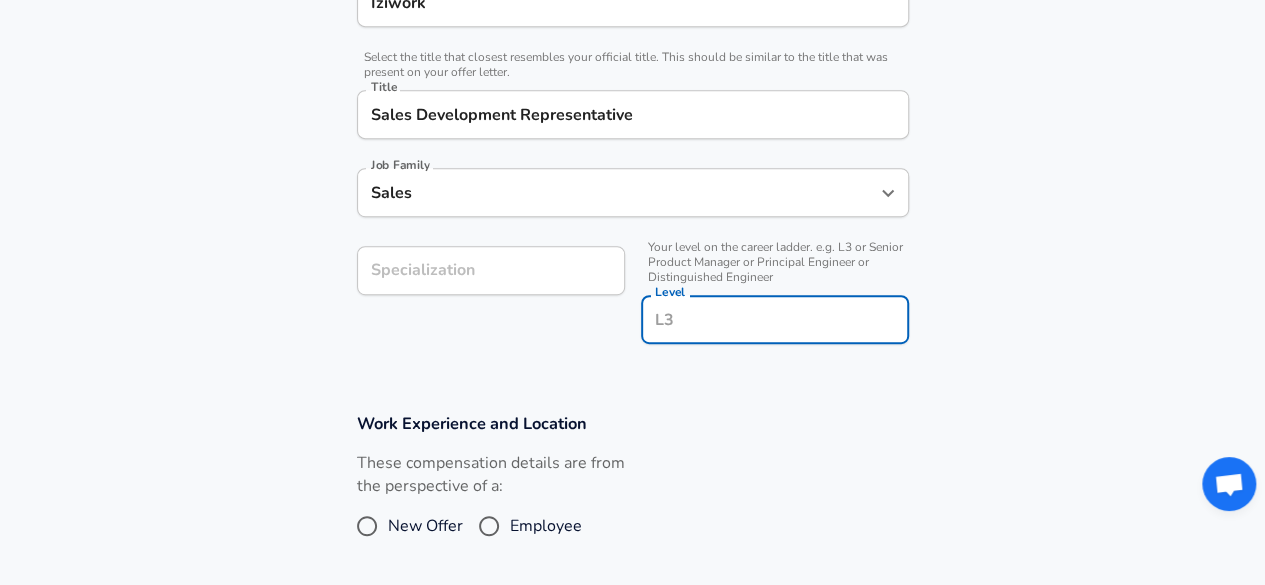 click on "Level" at bounding box center [775, 319] 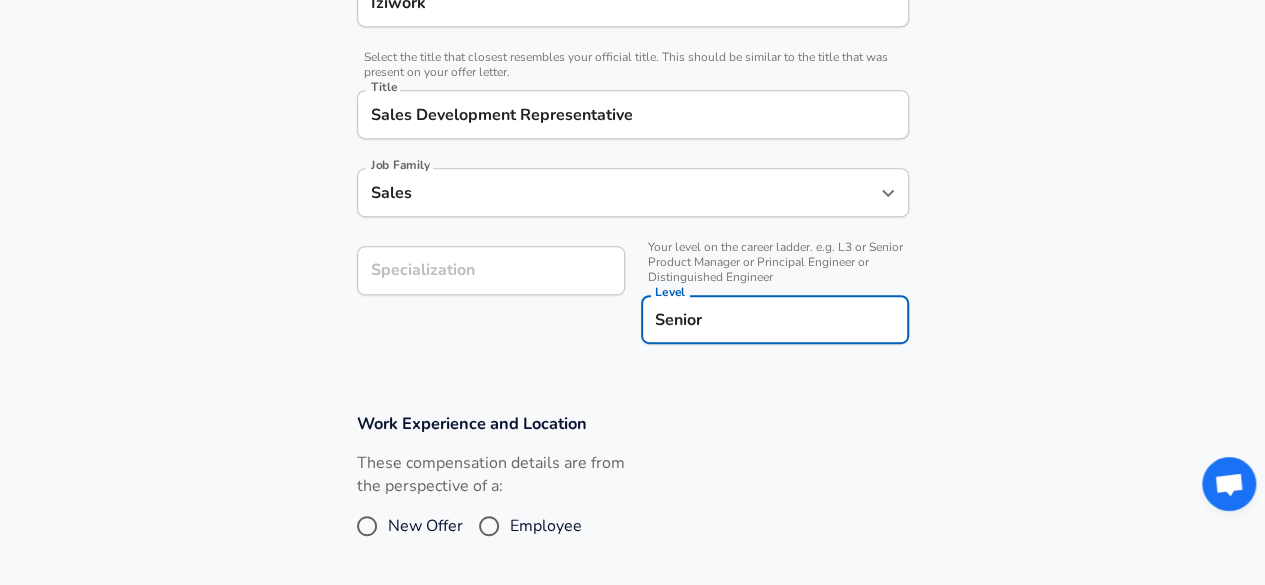 type on "Senior" 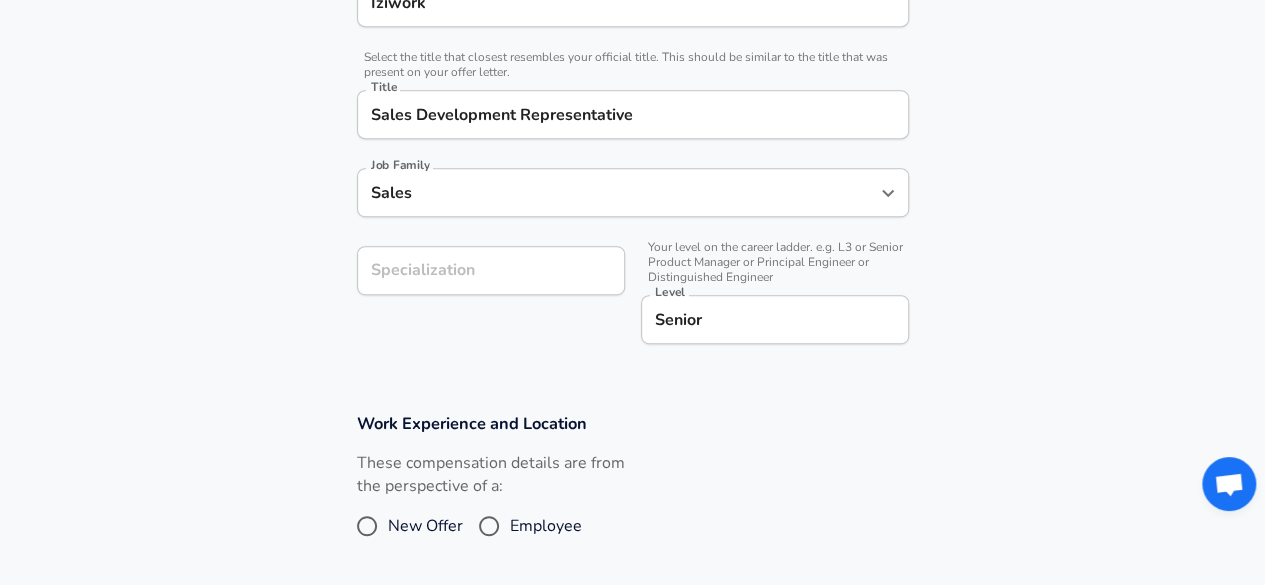 click on "Work Experience and Location These compensation details are from the perspective of a: New Offer Employee" at bounding box center (632, 489) 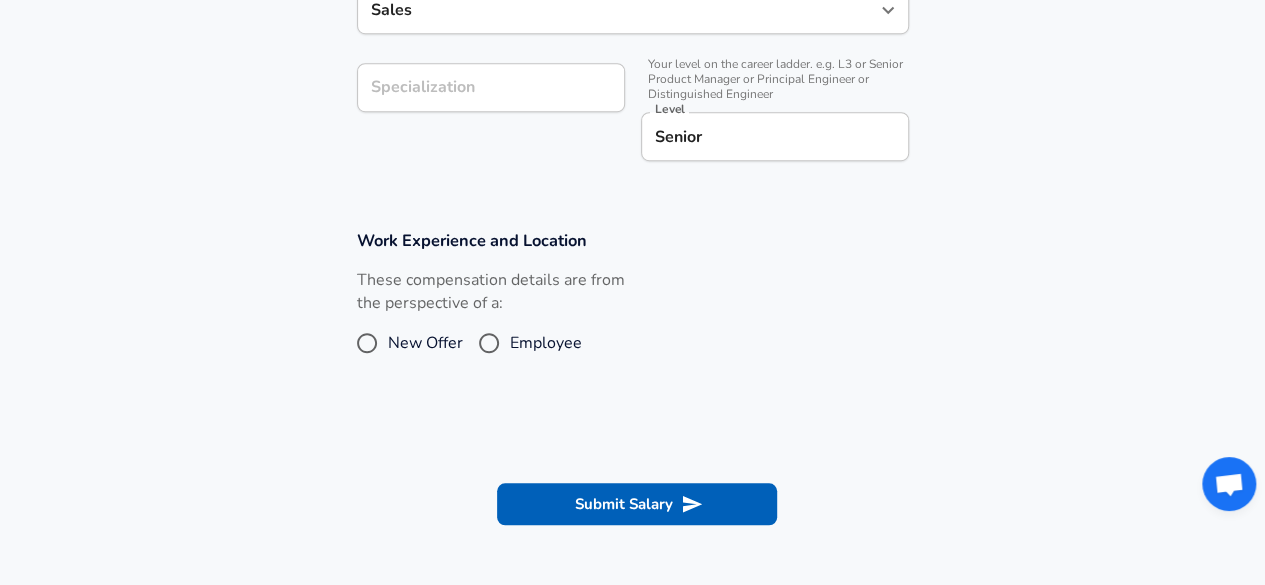 scroll, scrollTop: 649, scrollLeft: 0, axis: vertical 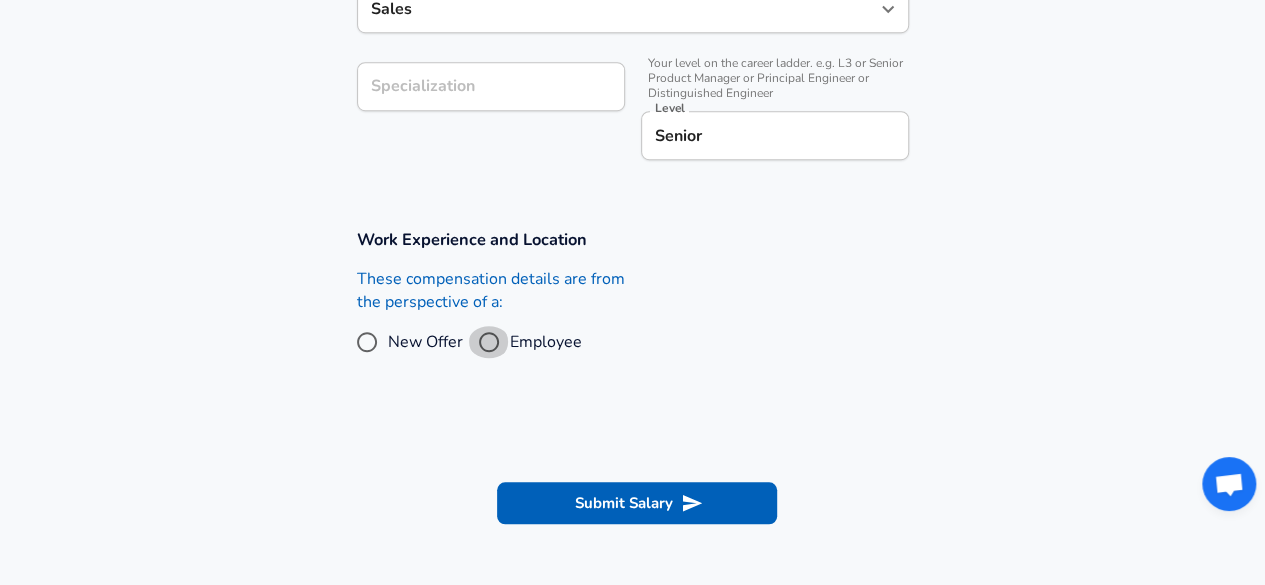 click on "Employee" at bounding box center [489, 342] 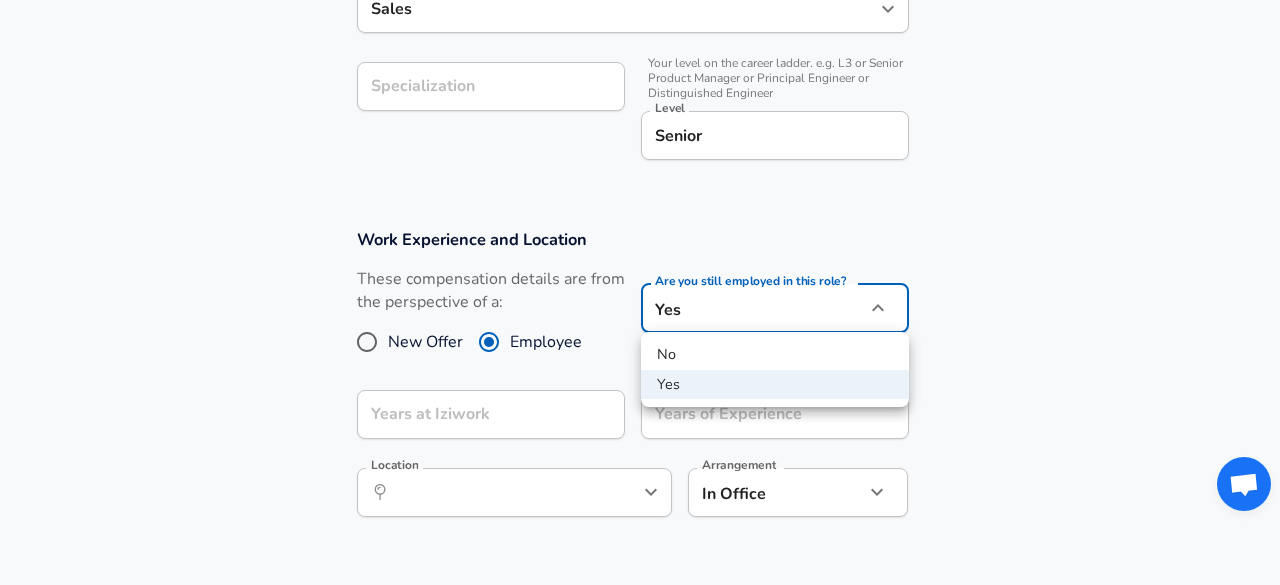 click on "We value your privacy We use cookies to enhance your browsing experience, serve personalized ads or content, and analyze our traffic. By clicking "Accept All", you consent to our use of cookies. Customize    Accept All   Customize Consent Preferences   We use cookies to help you navigate efficiently and perform certain functions. You will find detailed information about all cookies under each consent category below. The cookies that are categorized as "Necessary" are stored on your browser as they are essential for enabling the basic functionalities of the site. ...  Show more Necessary Always Active Necessary cookies are required to enable the basic features of this site, such as providing secure log-in or adjusting your consent preferences. These cookies do not store any personally identifiable data. Cookie _GRECAPTCHA Duration 5 months 27 days Description Google Recaptcha service sets this cookie to identify bots to protect the website against malicious spam attacks. Cookie __stripe_mid Duration 1 year MR" at bounding box center (640, -357) 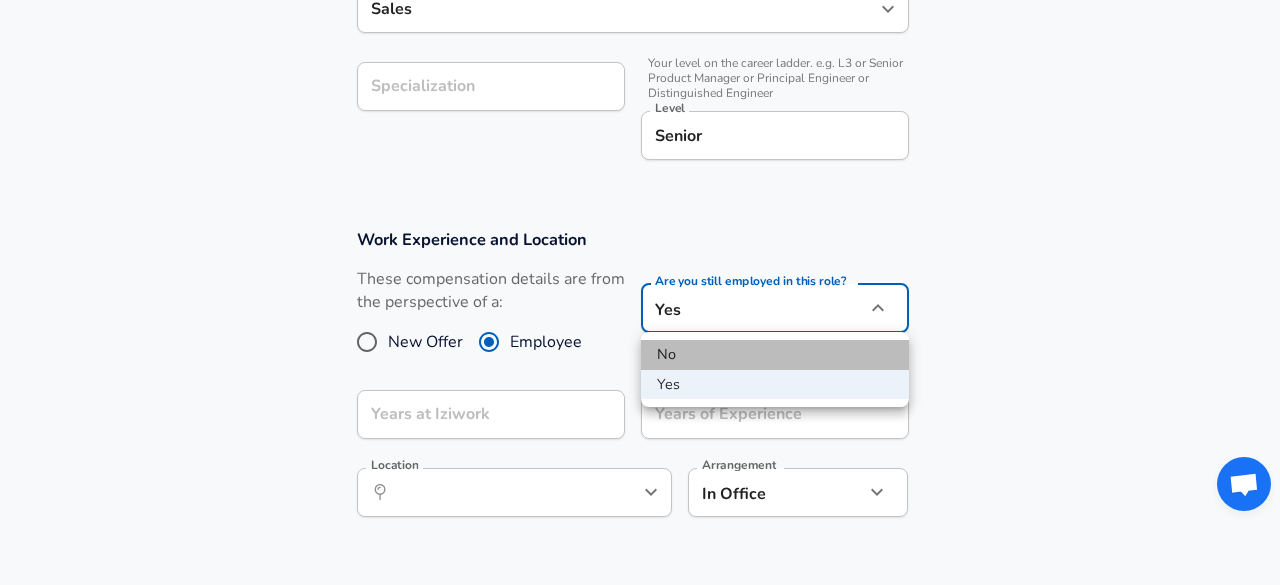 click on "No" at bounding box center (775, 355) 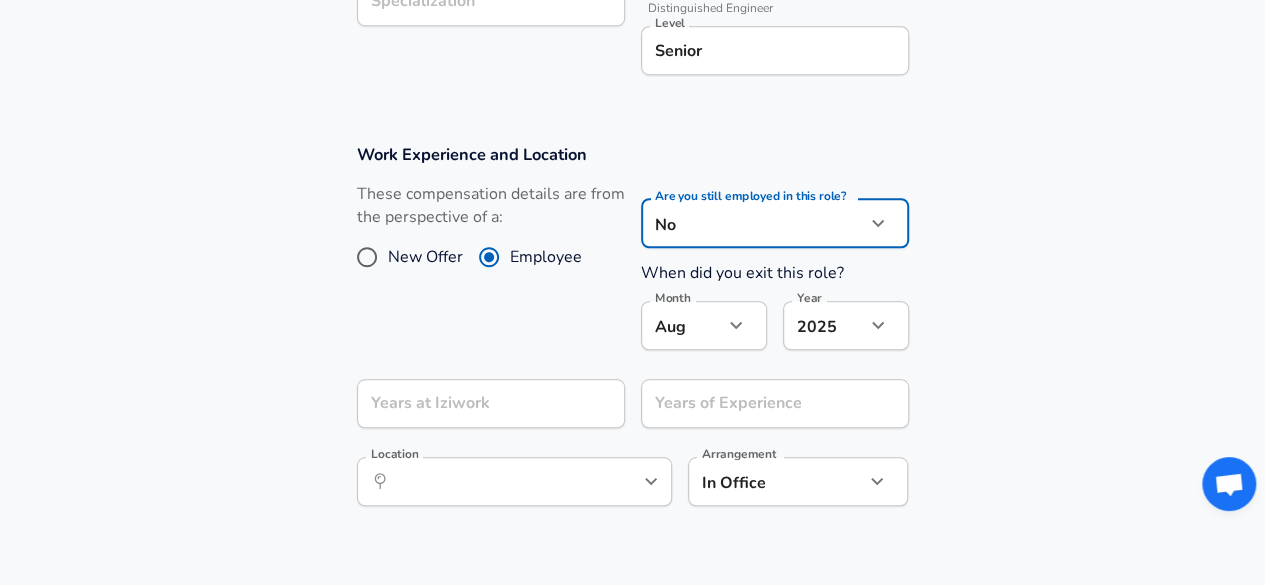scroll, scrollTop: 735, scrollLeft: 0, axis: vertical 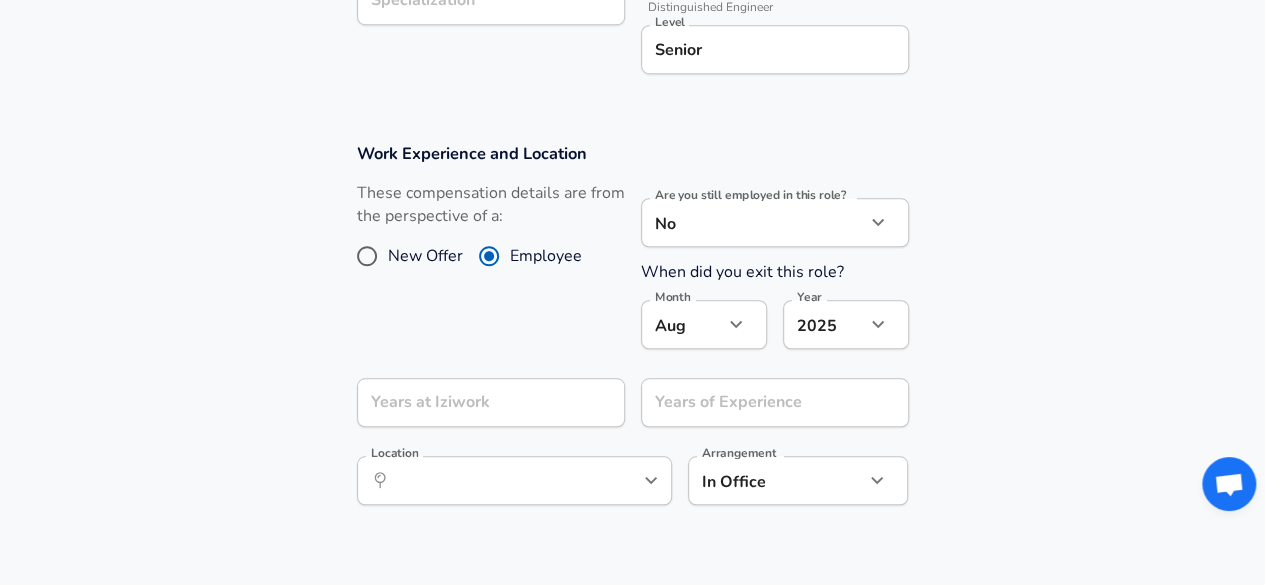 click on "Aug 8 Month" at bounding box center [704, 324] 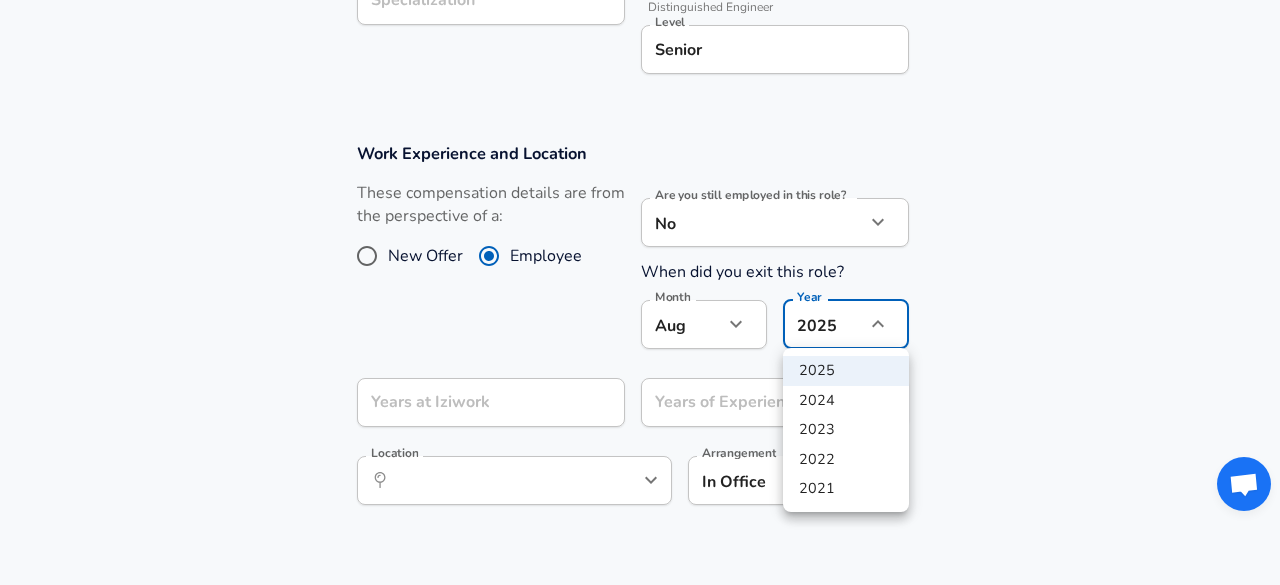click on "We value your privacy We use cookies to enhance your browsing experience, serve personalized ads or content, and analyze our traffic. By clicking "Accept All", you consent to our use of cookies. Customize    Accept All   Customize Consent Preferences   We use cookies to help you navigate efficiently and perform certain functions. You will find detailed information about all cookies under each consent category below. The cookies that are categorized as "Necessary" are stored on your browser as they are essential for enabling the basic functionalities of the site. ...  Show more Necessary Always Active Necessary cookies are required to enable the basic features of this site, such as providing secure log-in or adjusting your consent preferences. These cookies do not store any personally identifiable data. Cookie _GRECAPTCHA Duration 5 months 27 days Description Google Recaptcha service sets this cookie to identify bots to protect the website against malicious spam attacks. Cookie __stripe_mid Duration 1 year MR" at bounding box center (640, -443) 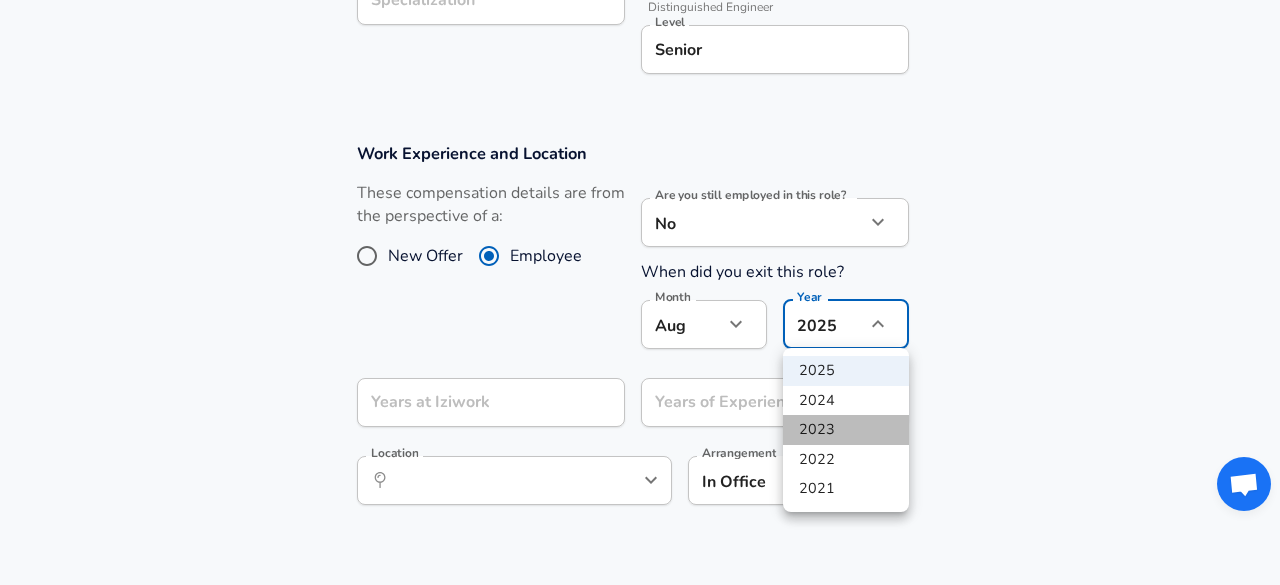 click on "2023" at bounding box center [846, 430] 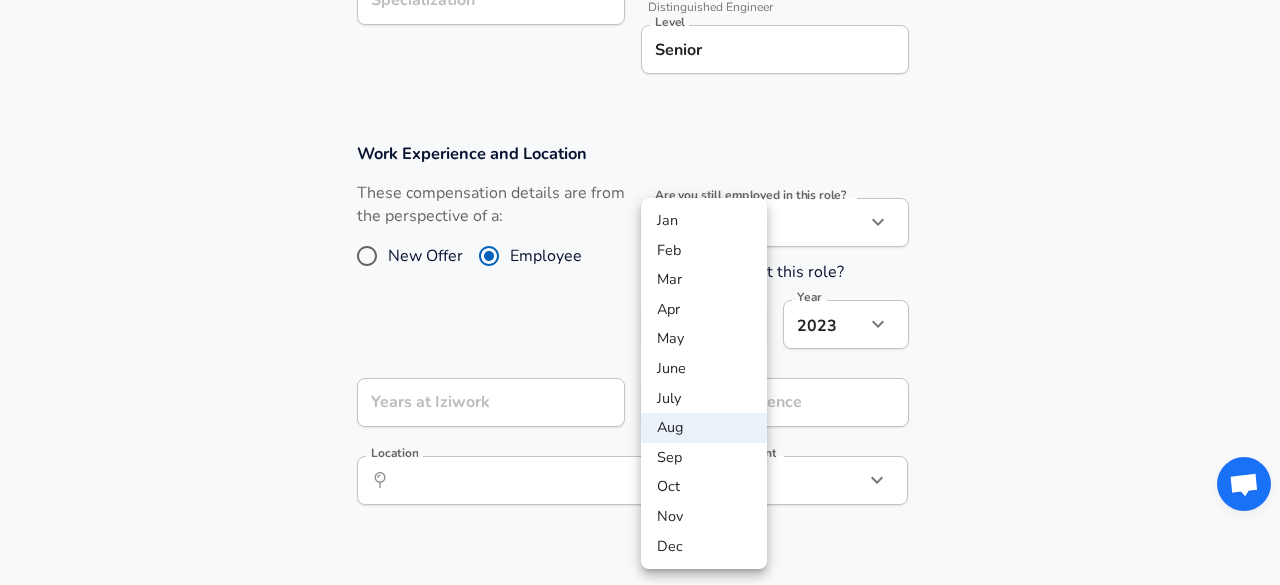 click on "We value your privacy We use cookies to enhance your browsing experience, serve personalized ads or content, and analyze our traffic. By clicking "Accept All", you consent to our use of cookies. Customize    Accept All   Customize Consent Preferences   We use cookies to help you navigate efficiently and perform certain functions. You will find detailed information about all cookies under each consent category below. The cookies that are categorized as "Necessary" are stored on your browser as they are essential for enabling the basic functionalities of the site. ...  Show more Necessary Always Active Necessary cookies are required to enable the basic features of this site, such as providing secure log-in or adjusting your consent preferences. These cookies do not store any personally identifiable data. Cookie _GRECAPTCHA Duration 5 months 27 days Description Google Recaptcha service sets this cookie to identify bots to protect the website against malicious spam attacks. Cookie __stripe_mid Duration 1 year MR" at bounding box center (640, -443) 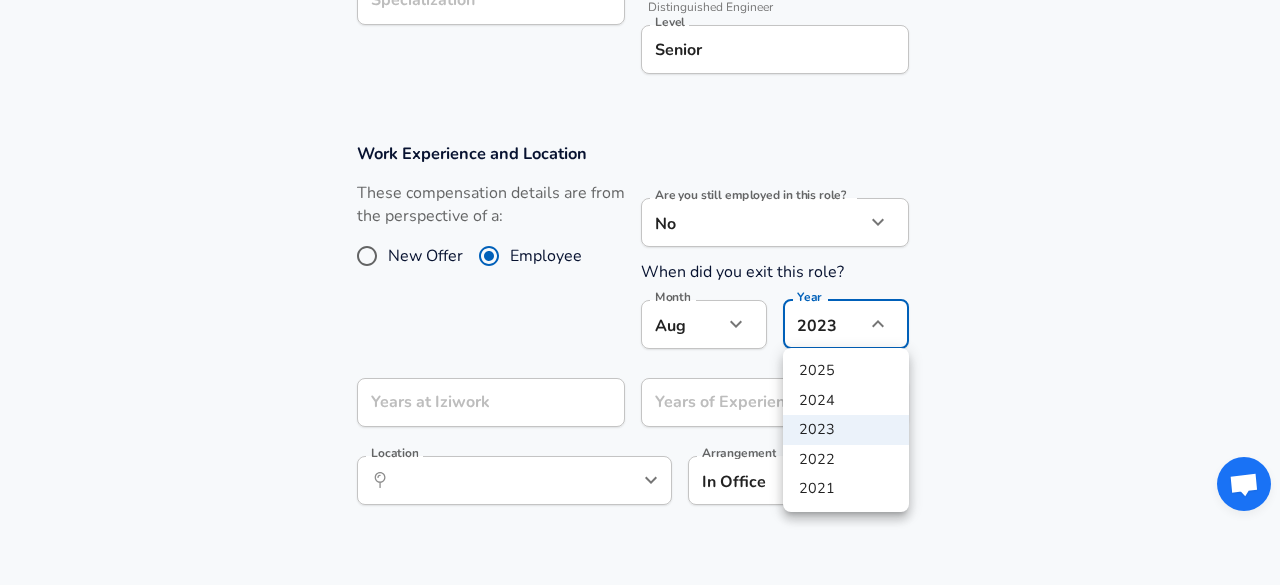 click on "We value your privacy We use cookies to enhance your browsing experience, serve personalized ads or content, and analyze our traffic. By clicking "Accept All", you consent to our use of cookies. Customize    Accept All   Customize Consent Preferences   We use cookies to help you navigate efficiently and perform certain functions. You will find detailed information about all cookies under each consent category below. The cookies that are categorized as "Necessary" are stored on your browser as they are essential for enabling the basic functionalities of the site. ...  Show more Necessary Always Active Necessary cookies are required to enable the basic features of this site, such as providing secure log-in or adjusting your consent preferences. These cookies do not store any personally identifiable data. Cookie _GRECAPTCHA Duration 5 months 27 days Description Google Recaptcha service sets this cookie to identify bots to protect the website against malicious spam attacks. Cookie __stripe_mid Duration 1 year MR" at bounding box center [640, -443] 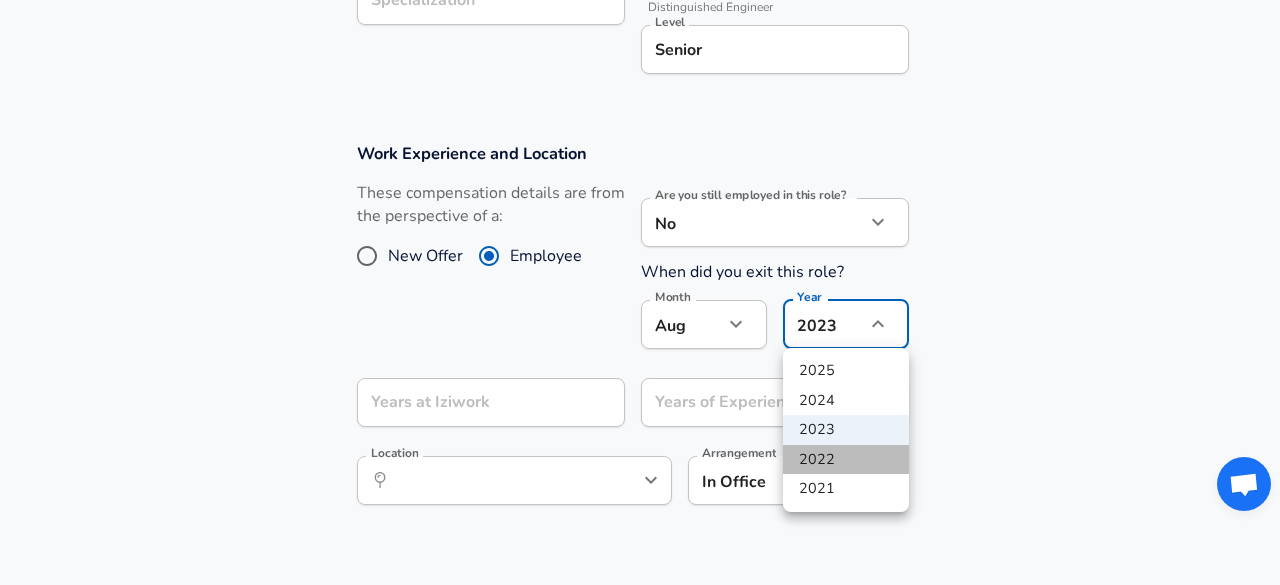 click on "2022" at bounding box center [846, 460] 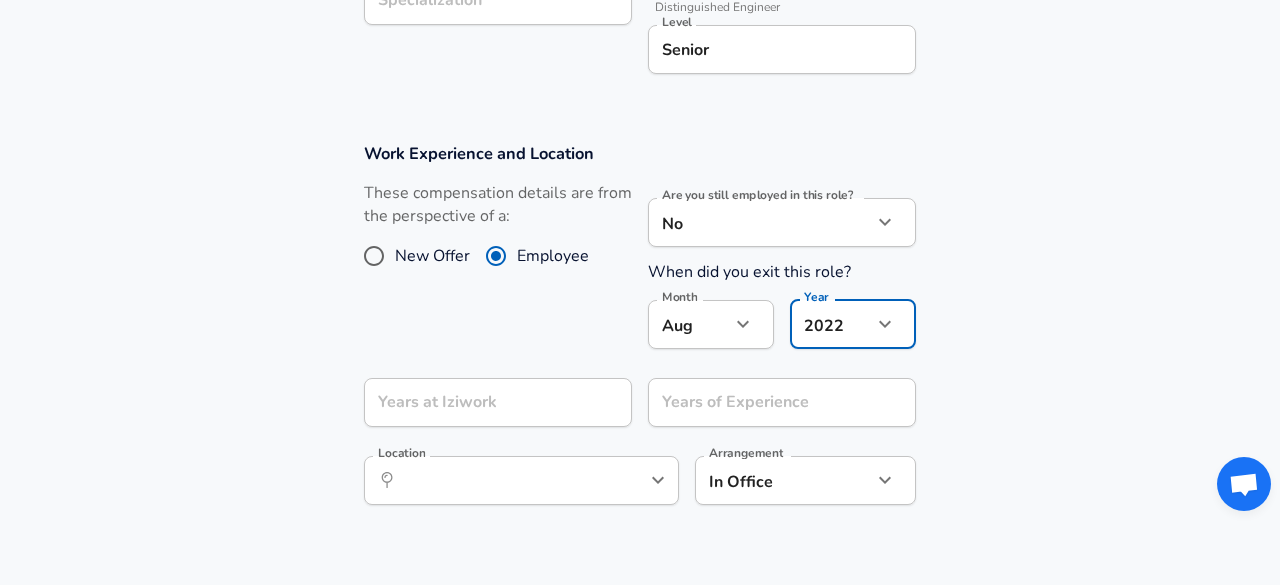 click on "We value your privacy We use cookies to enhance your browsing experience, serve personalized ads or content, and analyze our traffic. By clicking "Accept All", you consent to our use of cookies. Customize    Accept All   Customize Consent Preferences   We use cookies to help you navigate efficiently and perform certain functions. You will find detailed information about all cookies under each consent category below. The cookies that are categorized as "Necessary" are stored on your browser as they are essential for enabling the basic functionalities of the site. ...  Show more Necessary Always Active Necessary cookies are required to enable the basic features of this site, such as providing secure log-in or adjusting your consent preferences. These cookies do not store any personally identifiable data. Cookie _GRECAPTCHA Duration 5 months 27 days Description Google Recaptcha service sets this cookie to identify bots to protect the website against malicious spam attacks. Cookie __stripe_mid Duration 1 year MR" at bounding box center [640, -443] 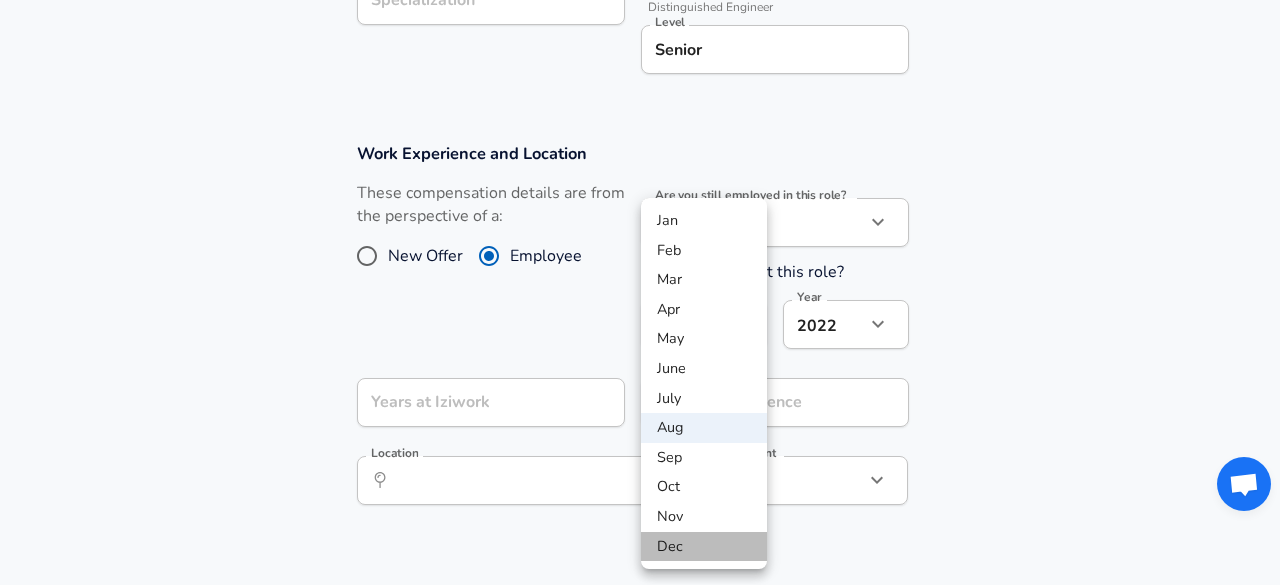 click on "Dec" at bounding box center (704, 547) 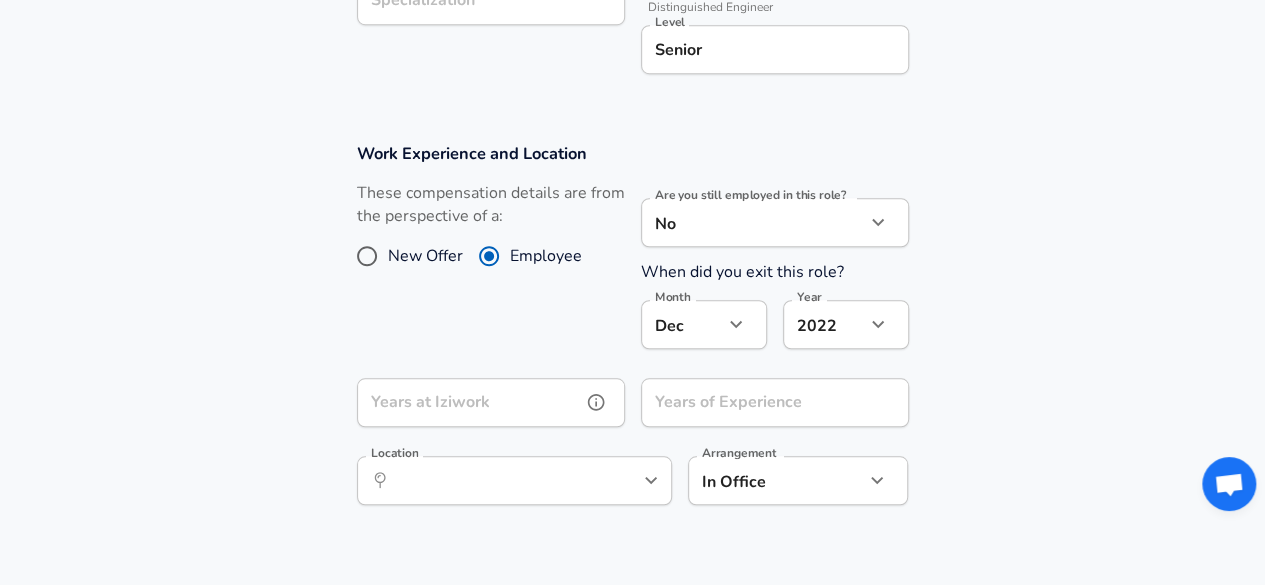 click on "Years at Iziwork" at bounding box center [469, 402] 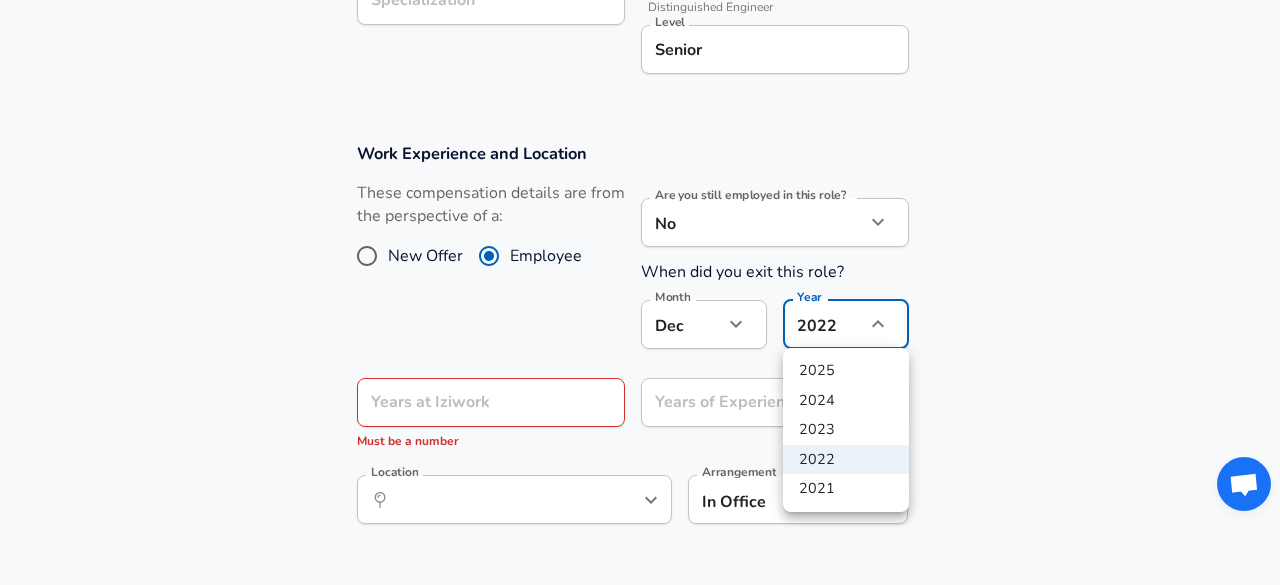 click on "We value your privacy We use cookies to enhance your browsing experience, serve personalized ads or content, and analyze our traffic. By clicking "Accept All", you consent to our use of cookies. Customize    Accept All   Customize Consent Preferences   We use cookies to help you navigate efficiently and perform certain functions. You will find detailed information about all cookies under each consent category below. The cookies that are categorized as "Necessary" are stored on your browser as they are essential for enabling the basic functionalities of the site. ...  Show more Necessary Always Active Necessary cookies are required to enable the basic features of this site, such as providing secure log-in or adjusting your consent preferences. These cookies do not store any personally identifiable data. Cookie _GRECAPTCHA Duration 5 months 27 days Description Google Recaptcha service sets this cookie to identify bots to protect the website against malicious spam attacks. Cookie __stripe_mid Duration 1 year MR" at bounding box center [640, -443] 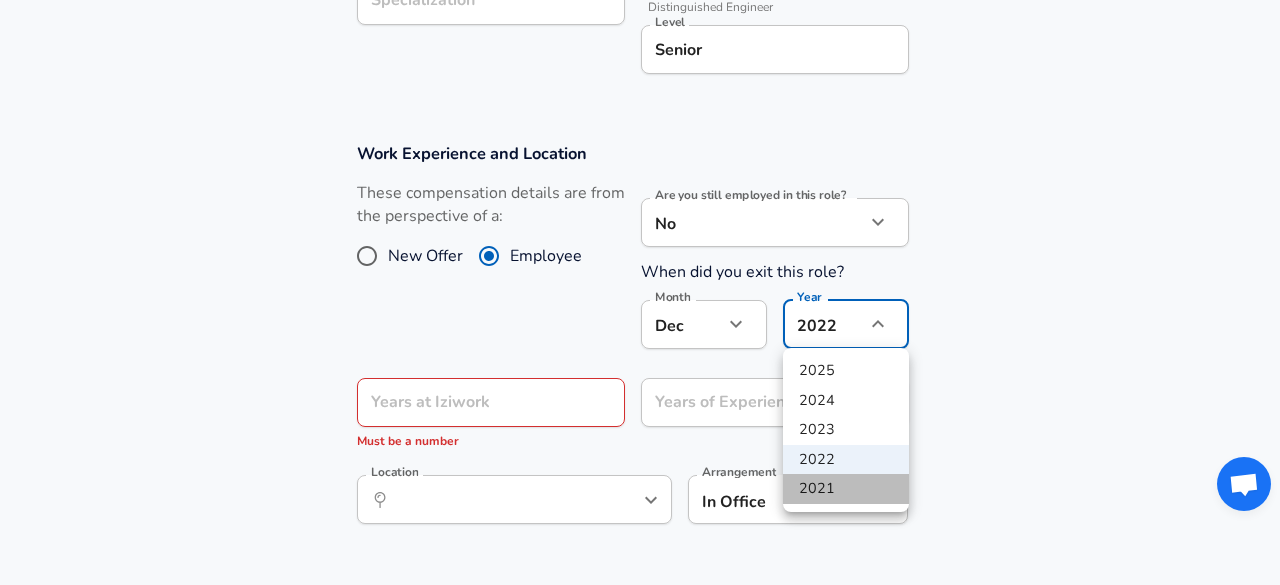 click on "2021" at bounding box center [846, 489] 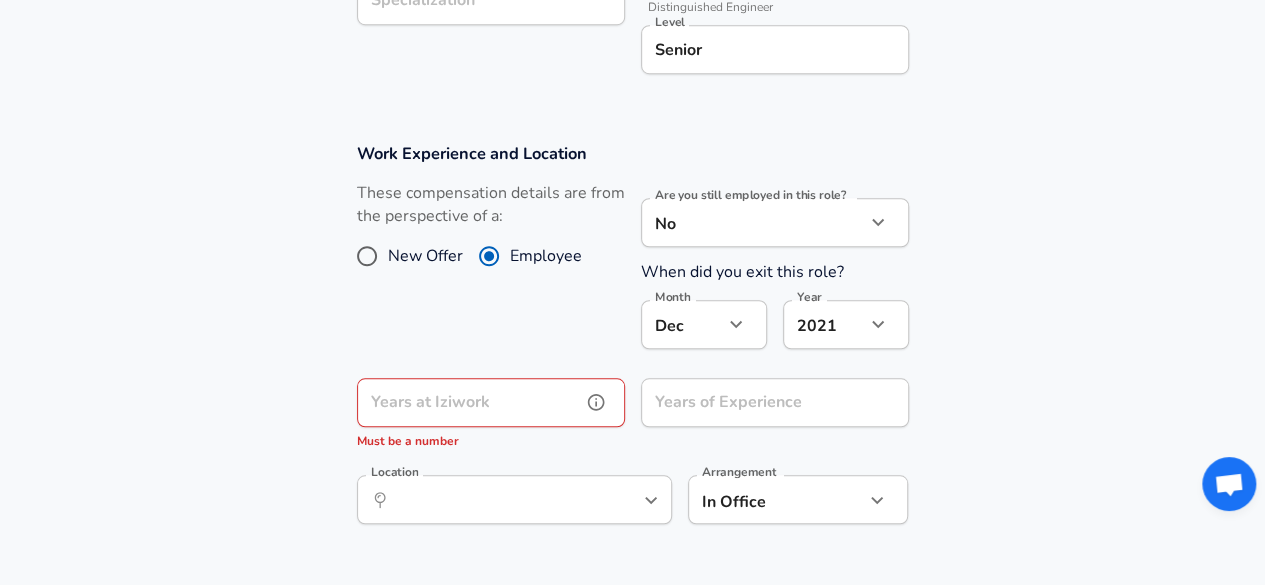 click on "Years at Iziwork" at bounding box center [469, 402] 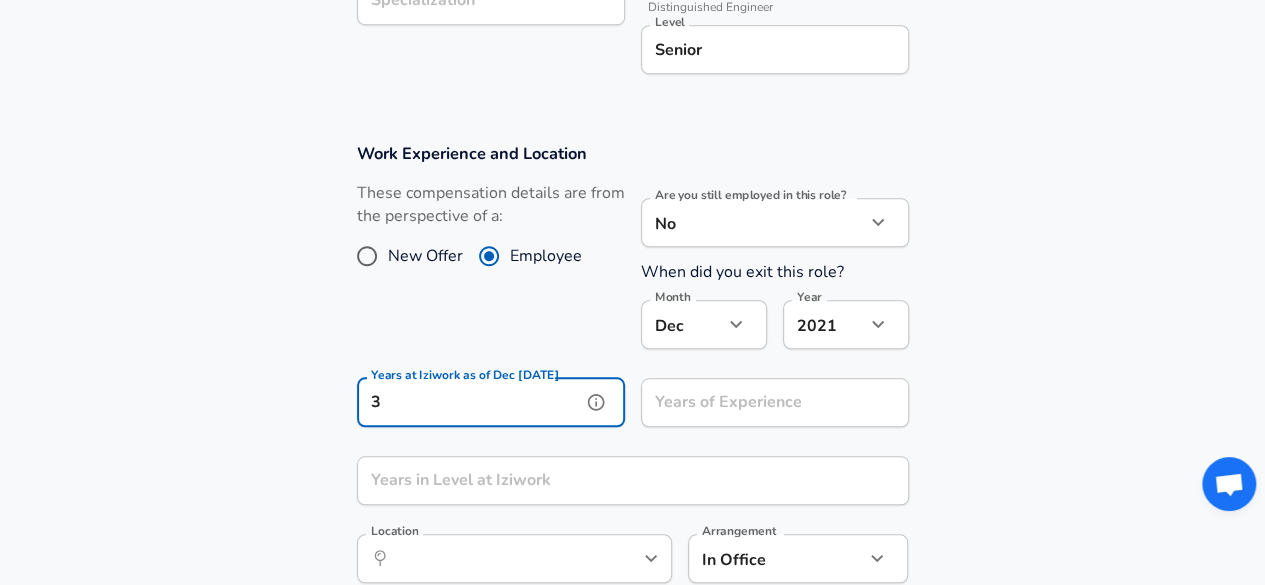 type on "3" 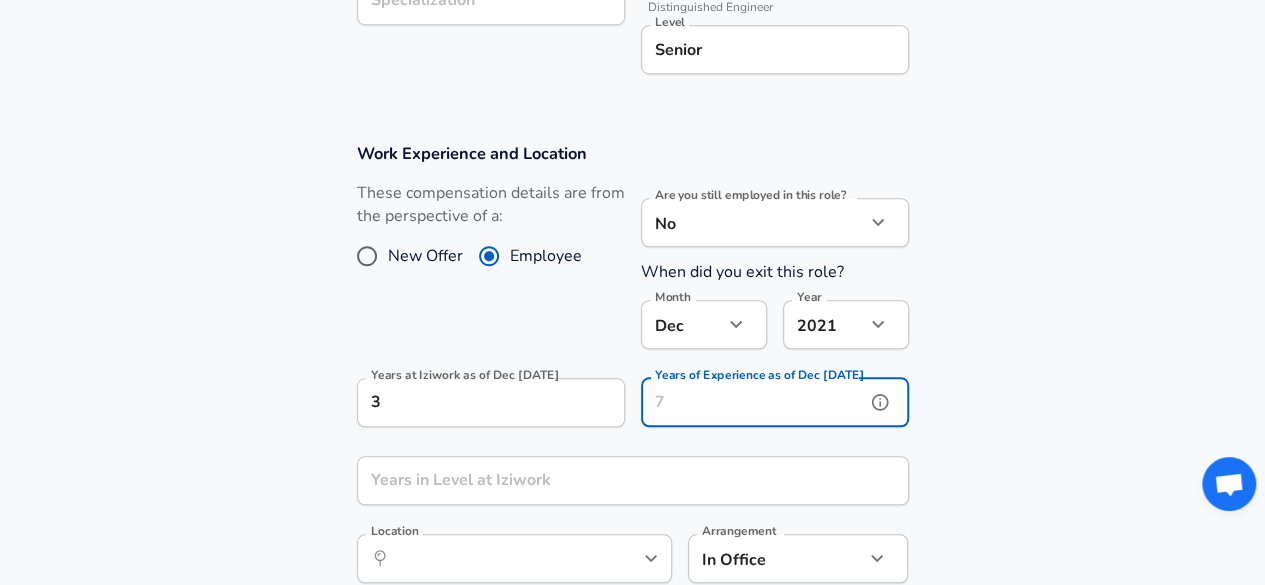click on "Years of Experience as of Dec [DATE]" at bounding box center (753, 402) 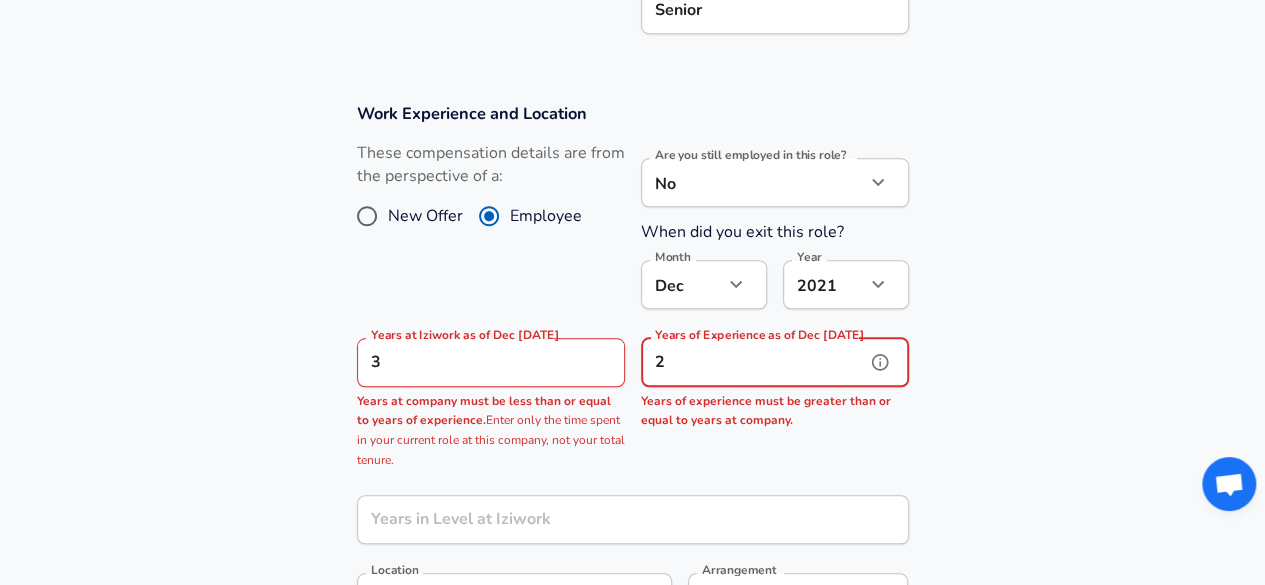 scroll, scrollTop: 781, scrollLeft: 0, axis: vertical 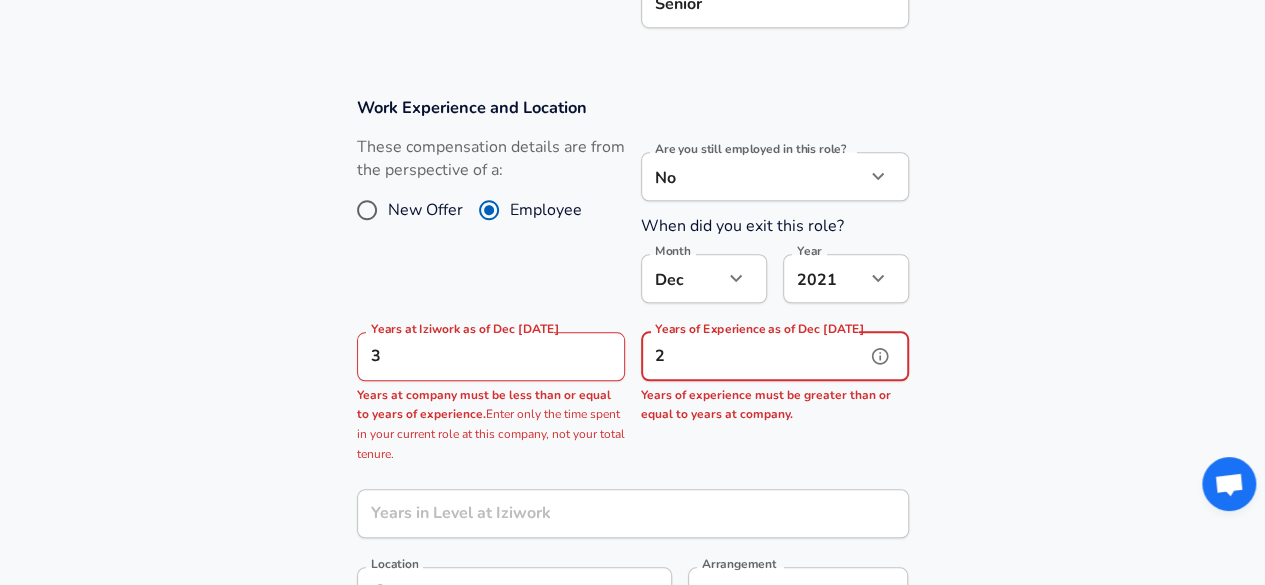 type on "2" 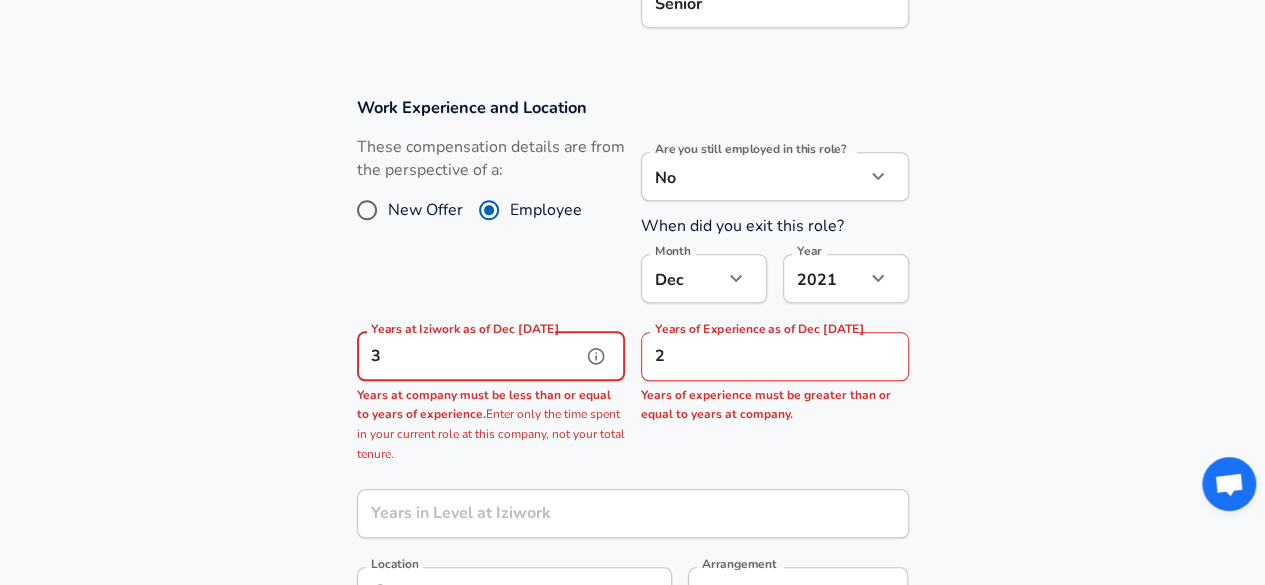click on "3" at bounding box center (469, 356) 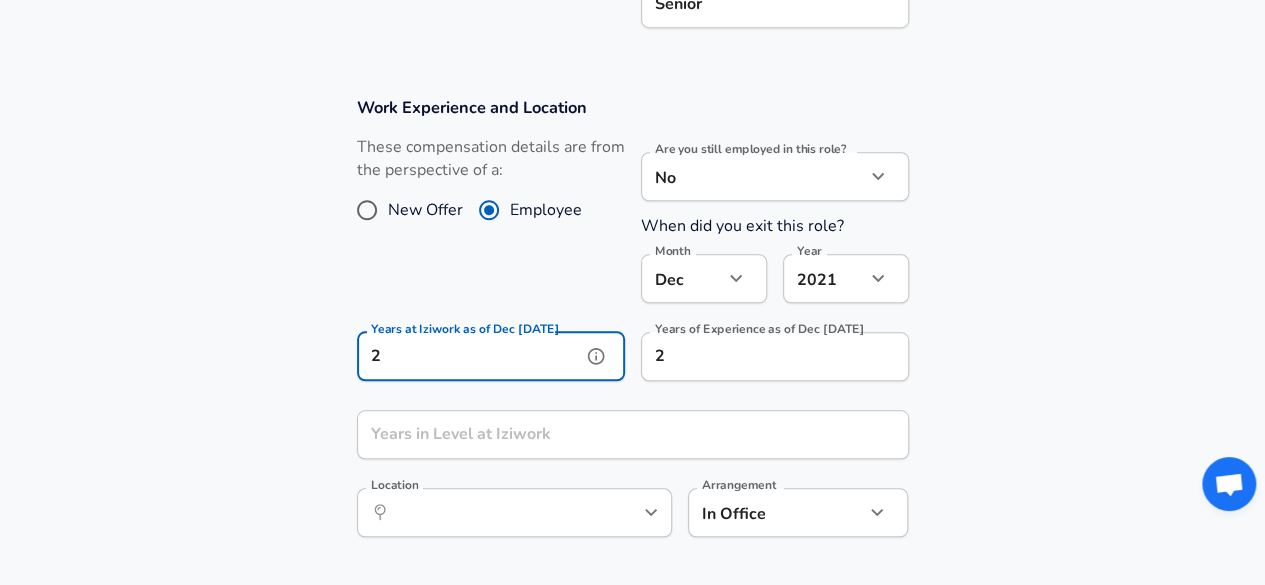 type on "2" 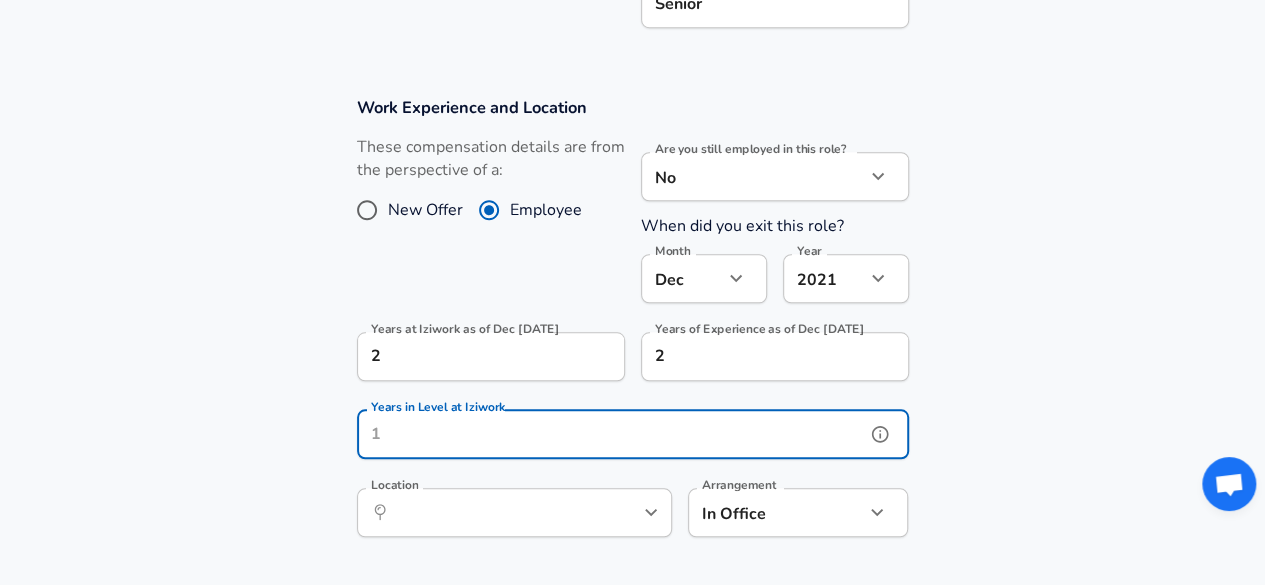 click on "Years in Level at Iziwork" at bounding box center [611, 434] 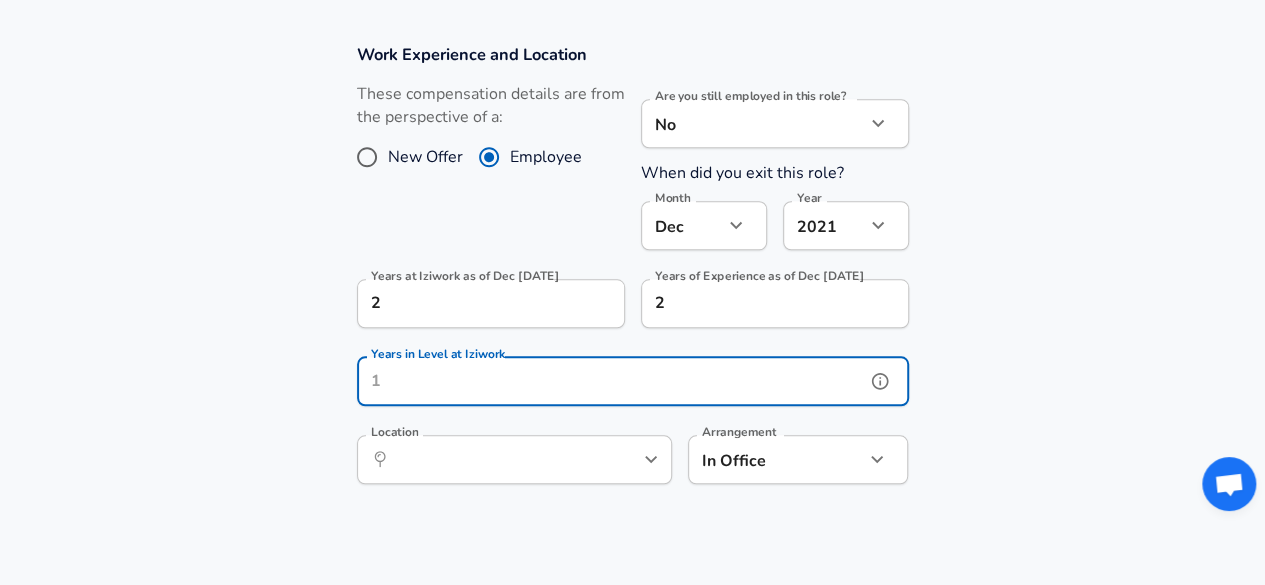 scroll, scrollTop: 839, scrollLeft: 0, axis: vertical 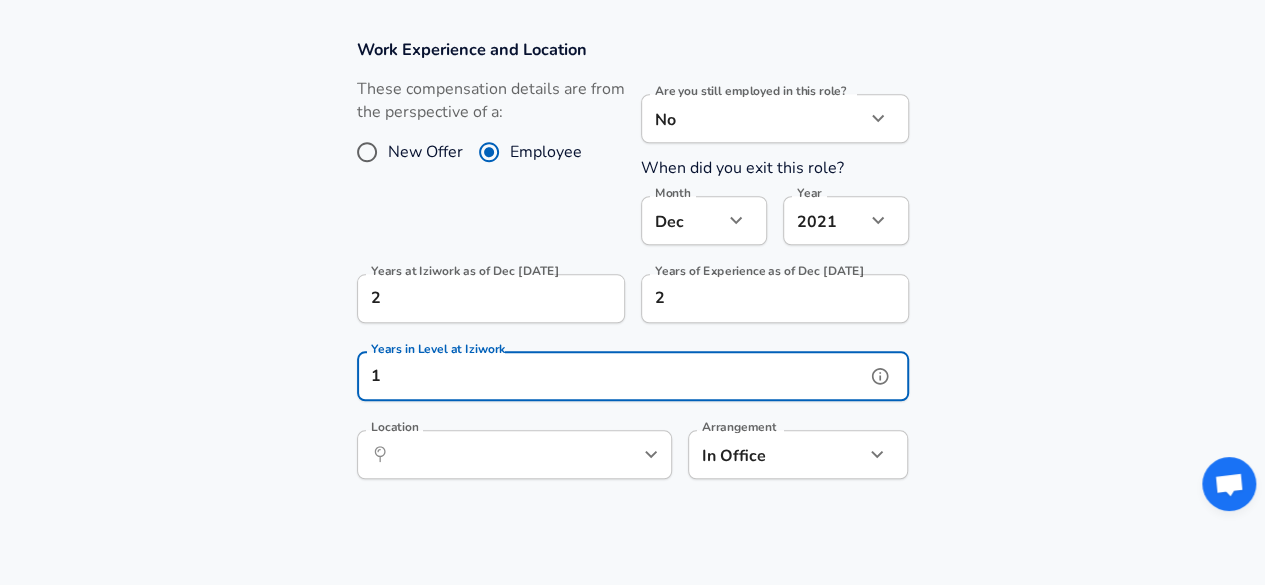 type on "1" 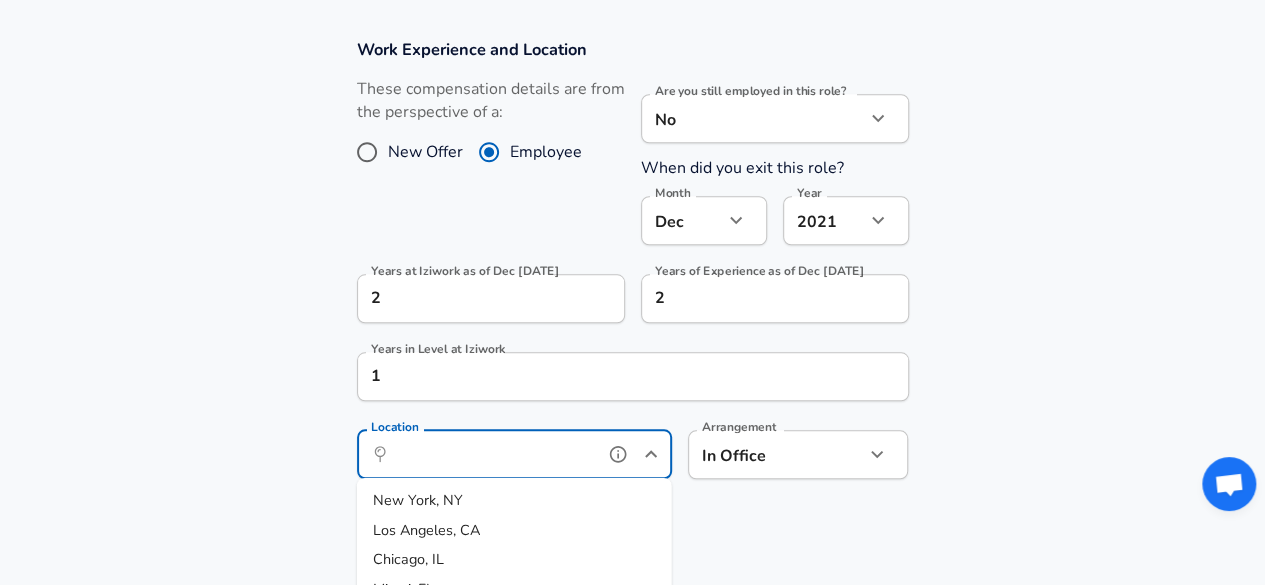 click on "Location" at bounding box center [492, 454] 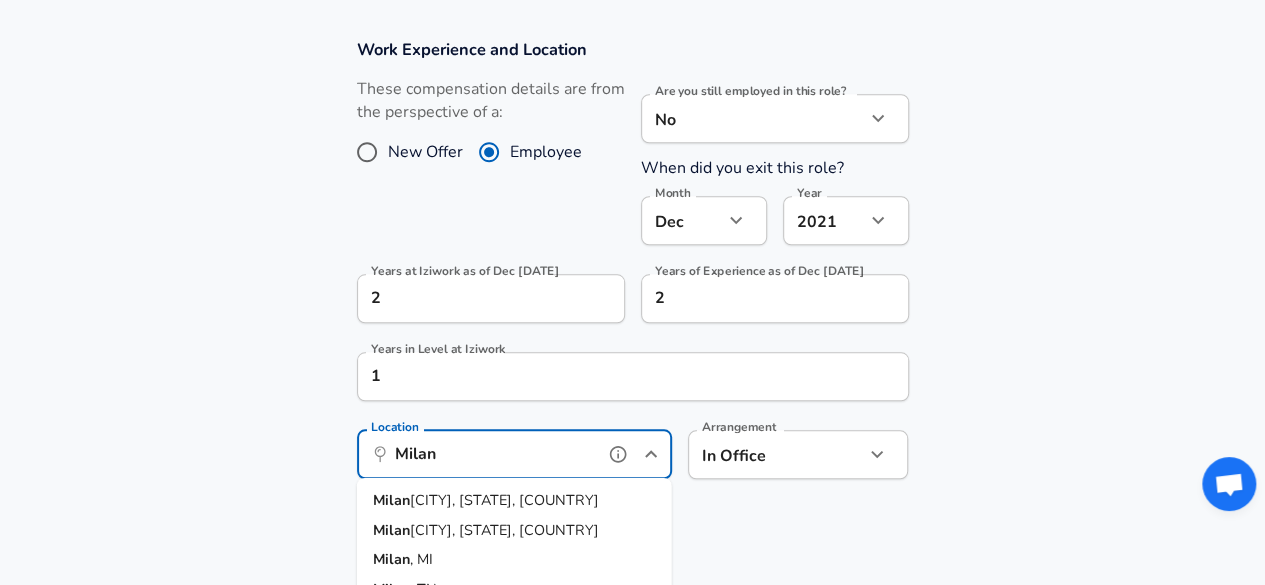 click on "[CITY], [STATE], [COUNTRY]" at bounding box center [514, 501] 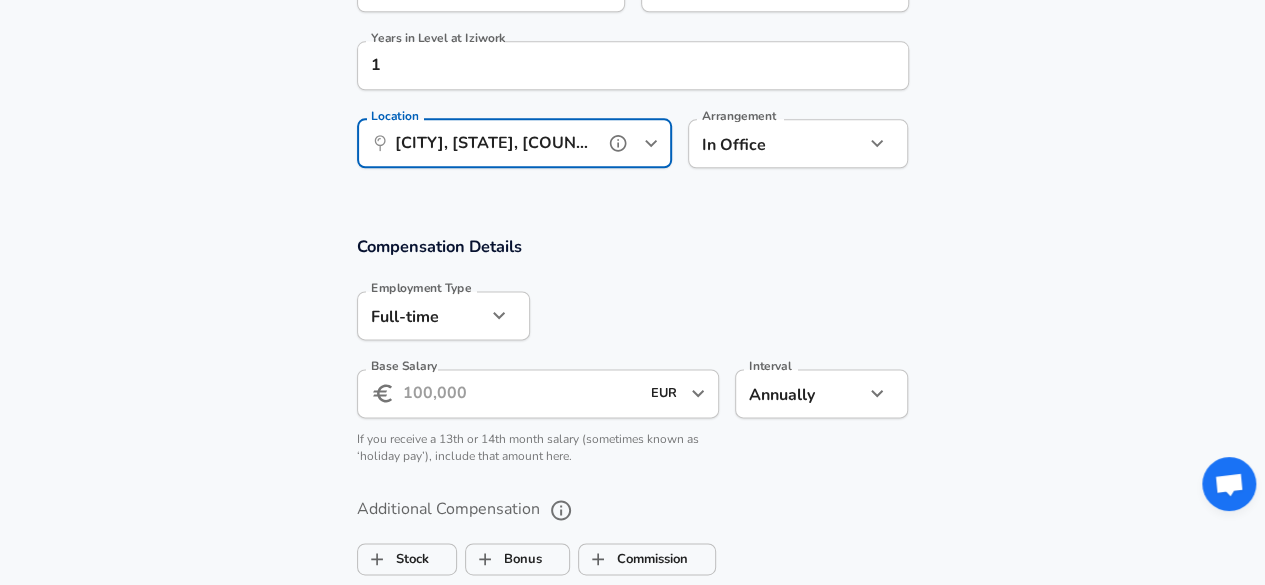 scroll, scrollTop: 1151, scrollLeft: 0, axis: vertical 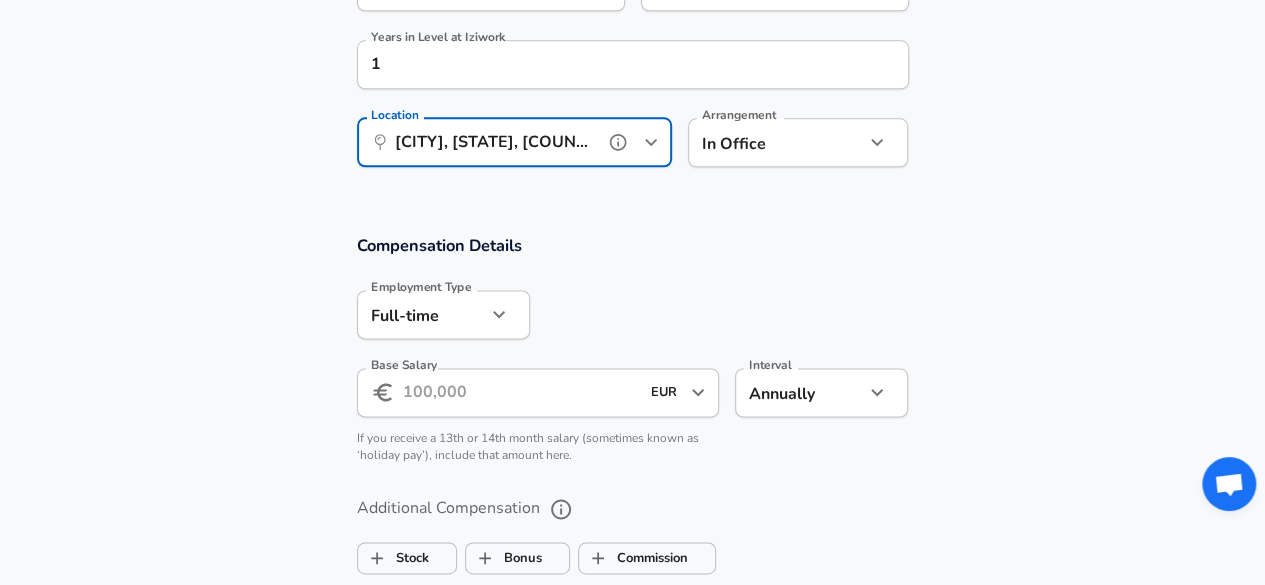 type on "[CITY], [STATE], [COUNTRY]" 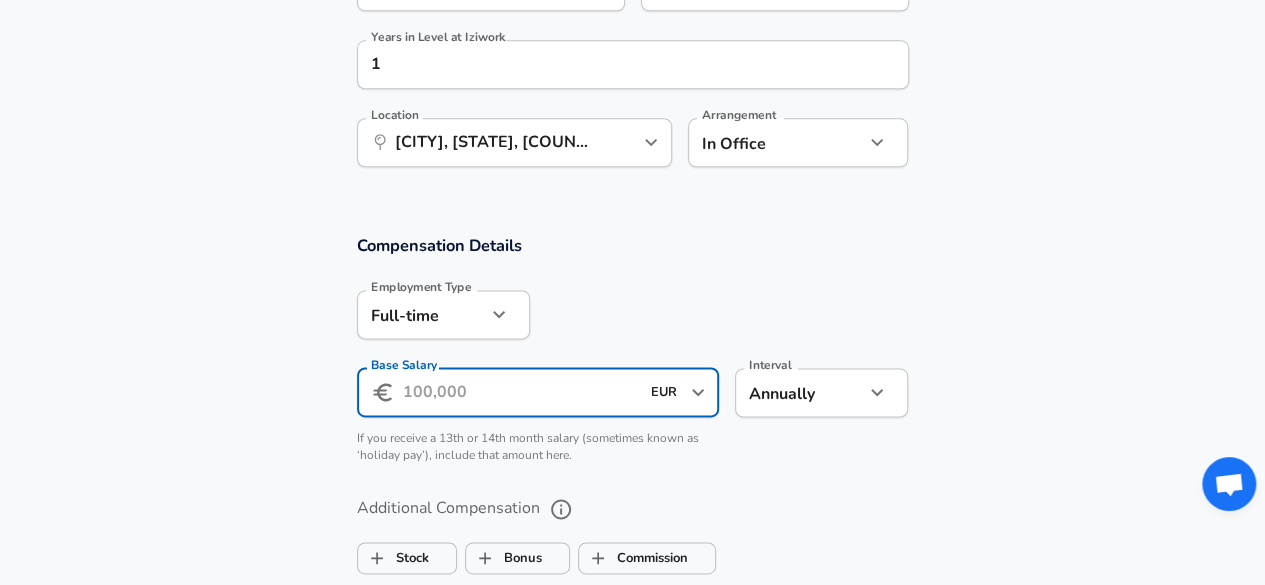 click on "Base Salary" at bounding box center (521, 392) 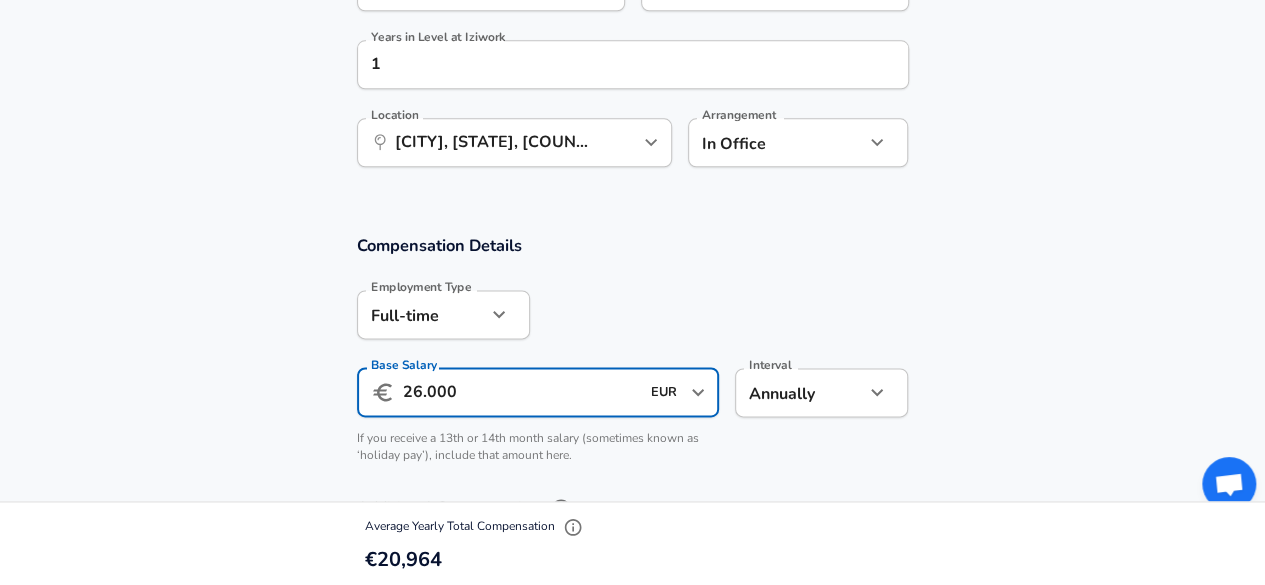 scroll, scrollTop: 1406, scrollLeft: 0, axis: vertical 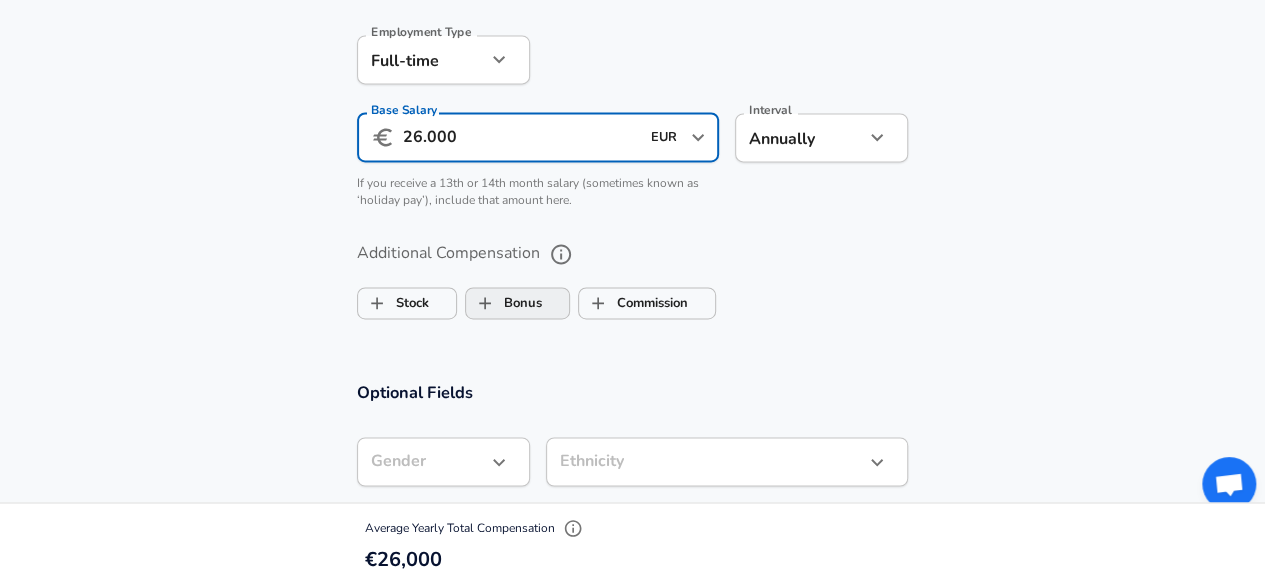 type on "26.000" 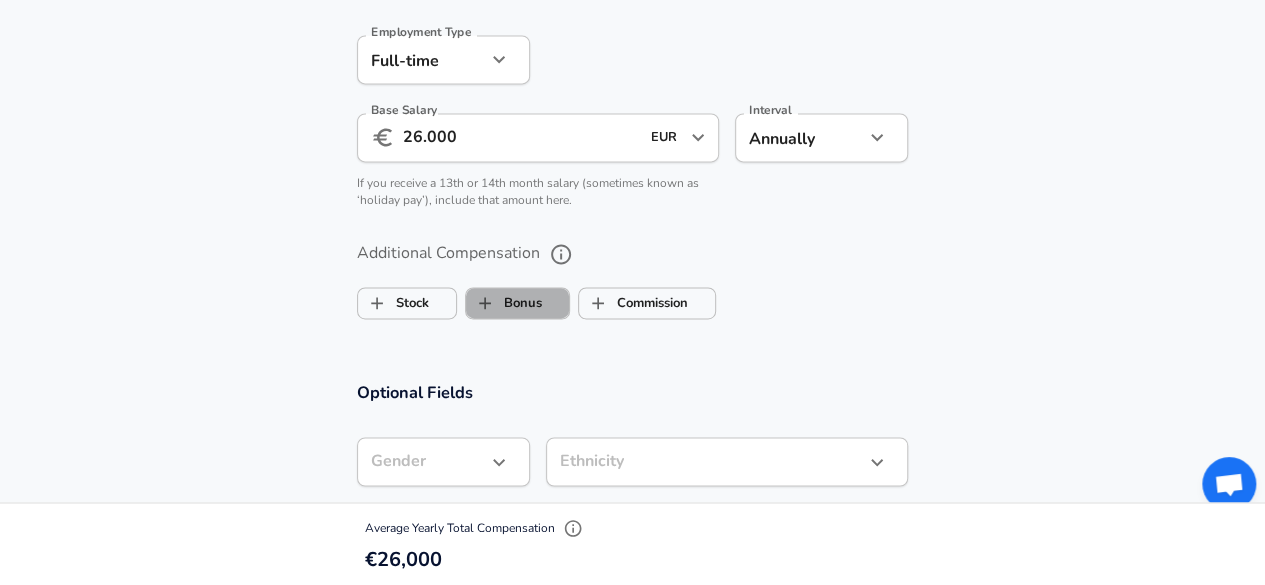 click on "Bonus" at bounding box center [504, 303] 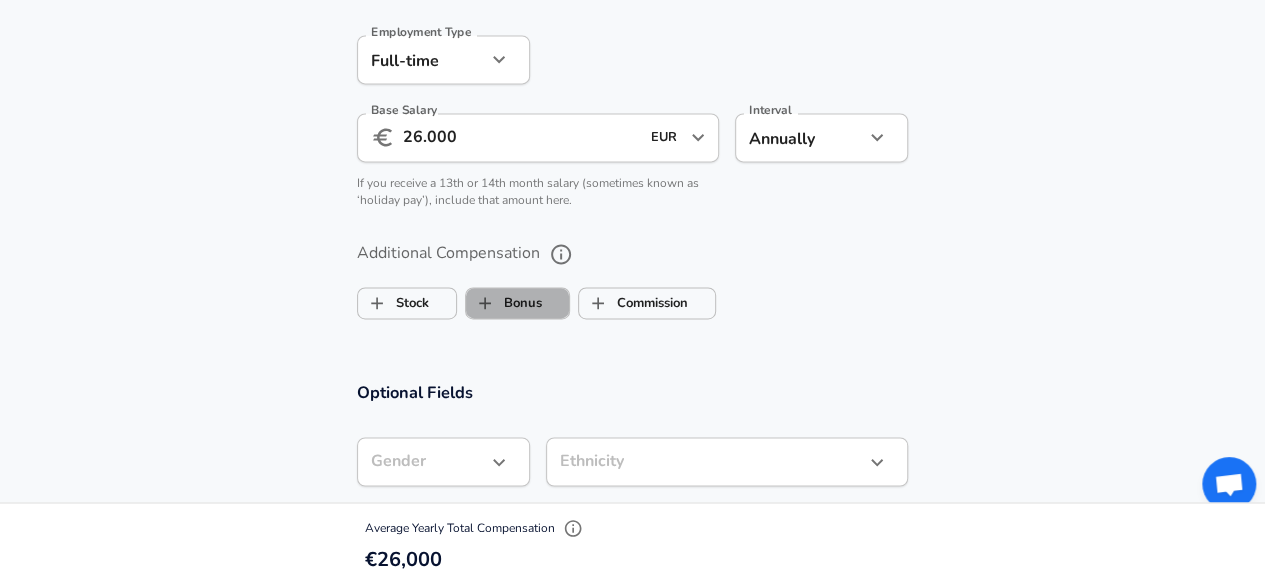 checkbox on "true" 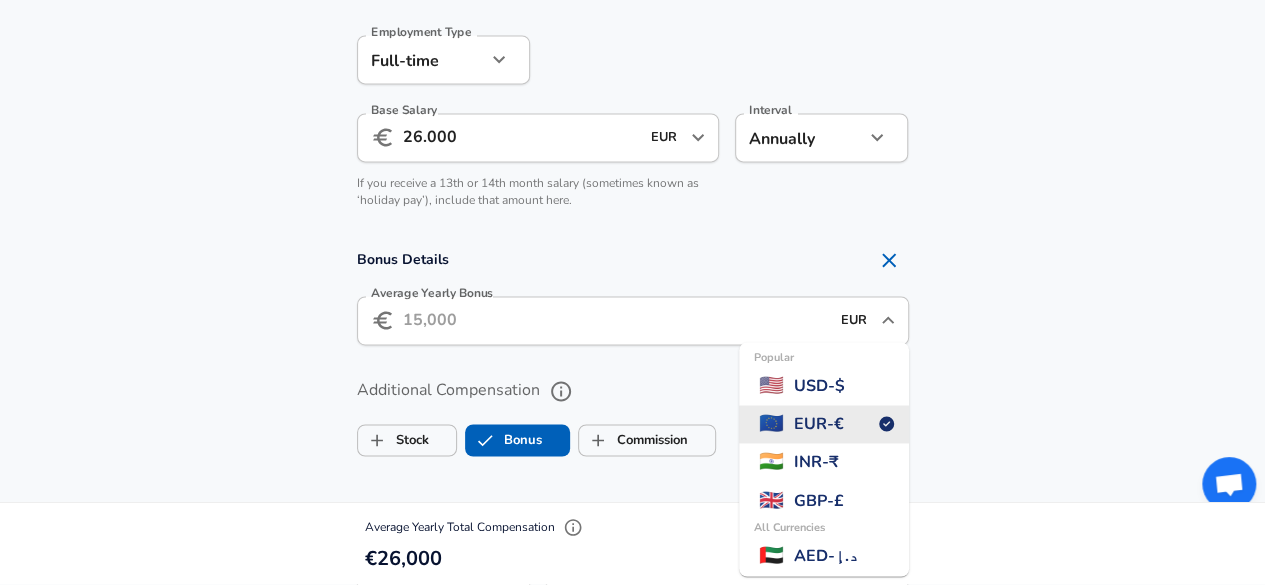 click on "EUR" at bounding box center (855, 320) 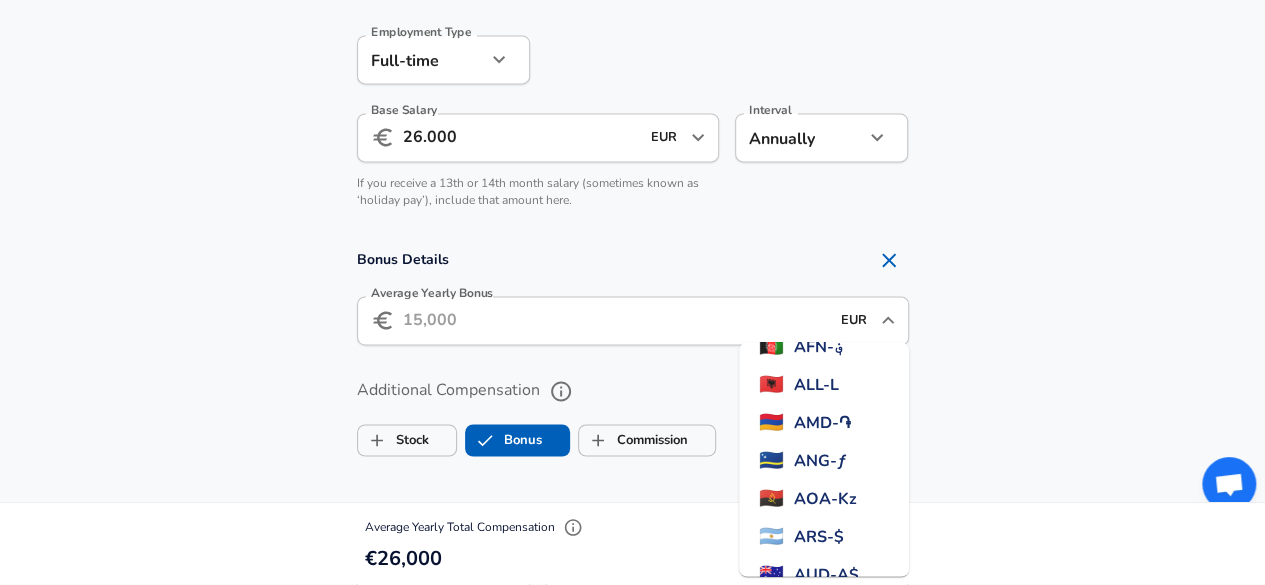 scroll, scrollTop: 0, scrollLeft: 0, axis: both 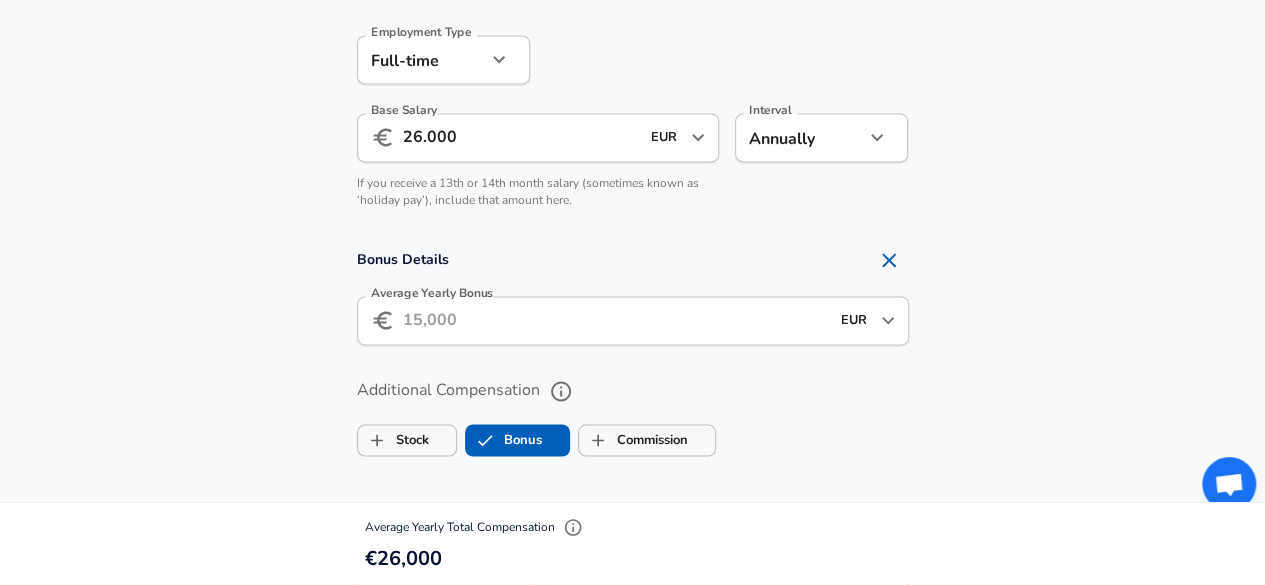click on "Additional Compensation" at bounding box center (633, 391) 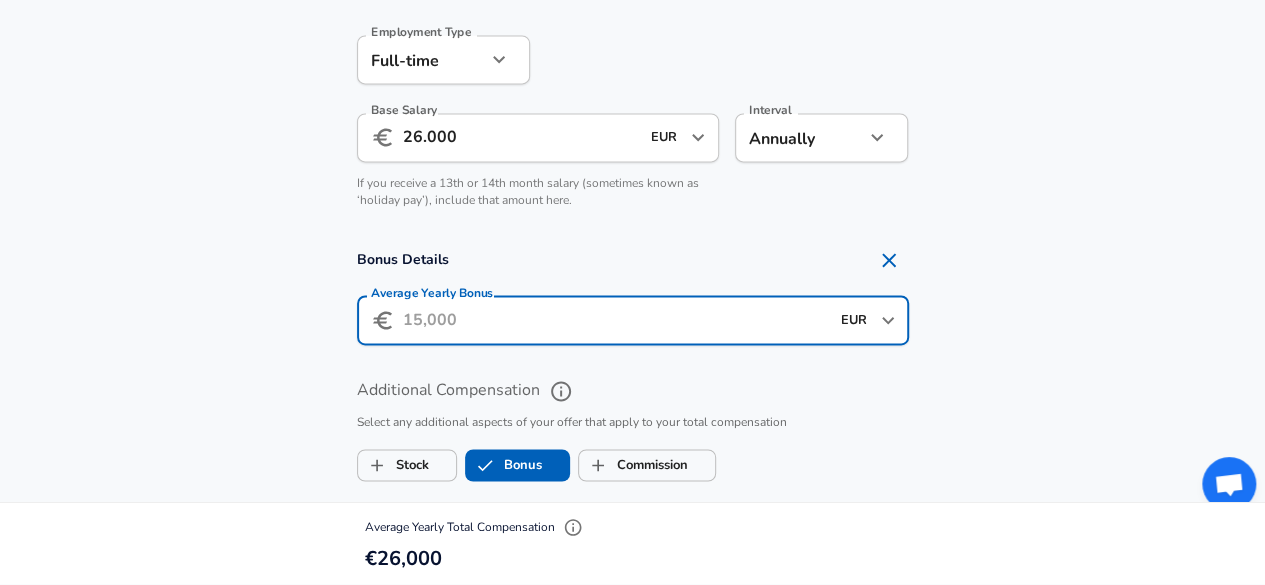 click on "Average Yearly Bonus" at bounding box center (616, 320) 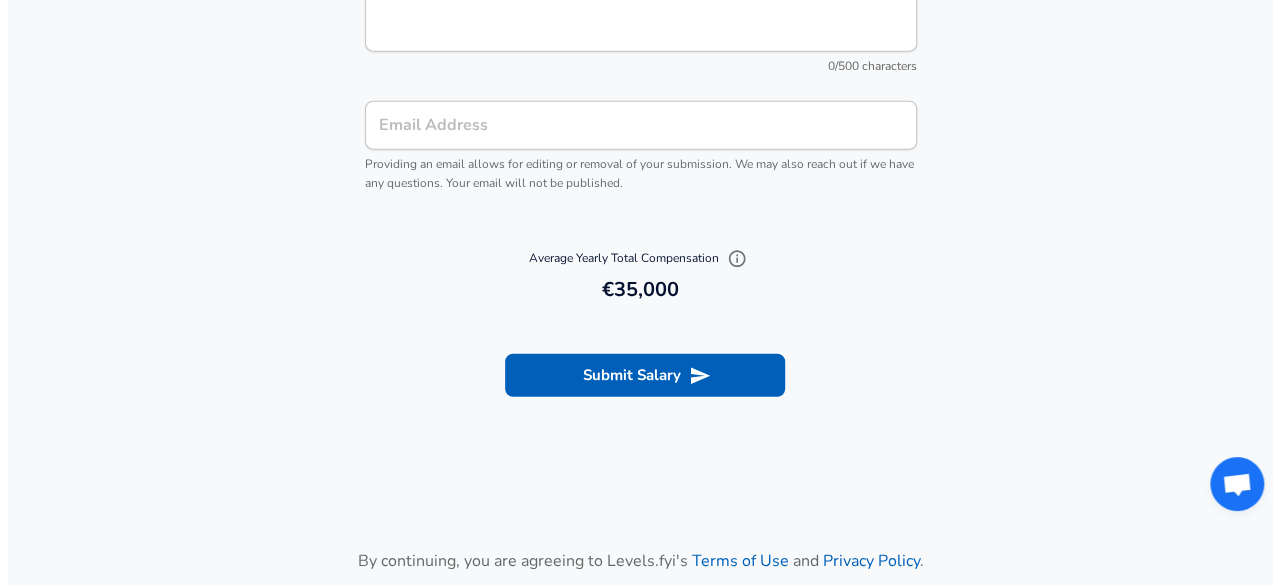 scroll, scrollTop: 2390, scrollLeft: 0, axis: vertical 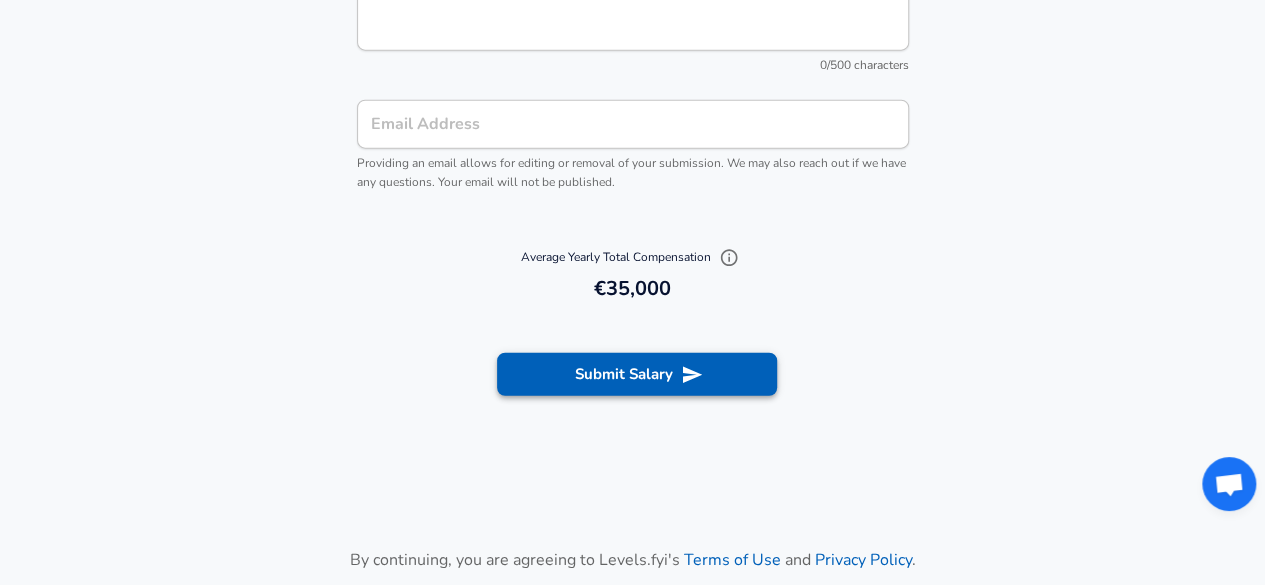 type on "9.000" 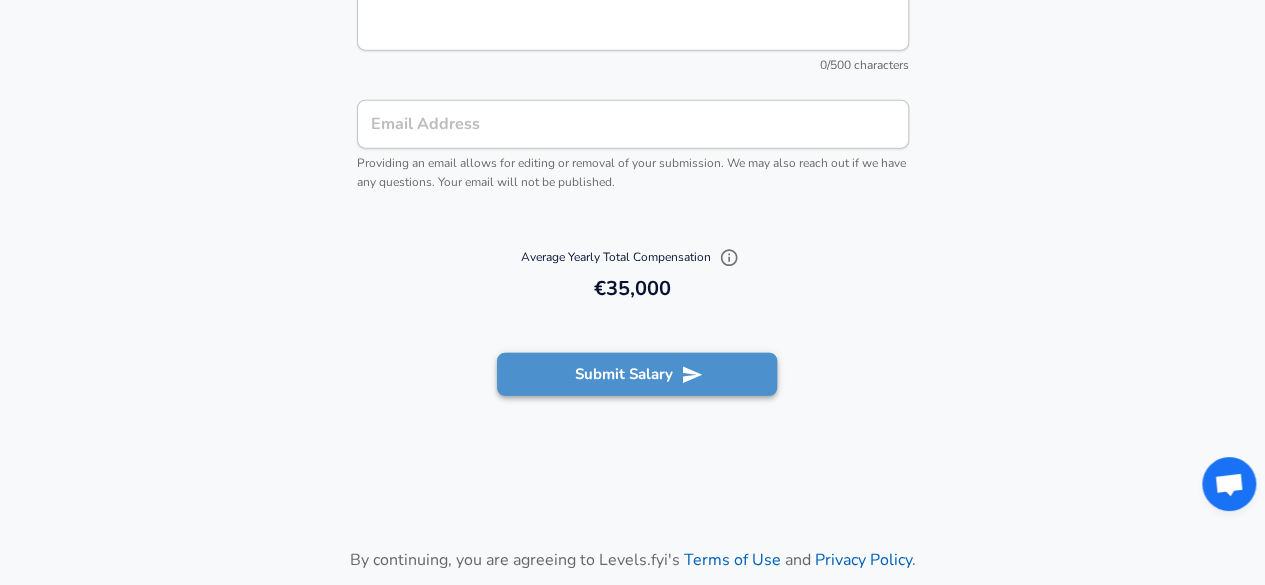 click on "Submit Salary" at bounding box center [637, 374] 